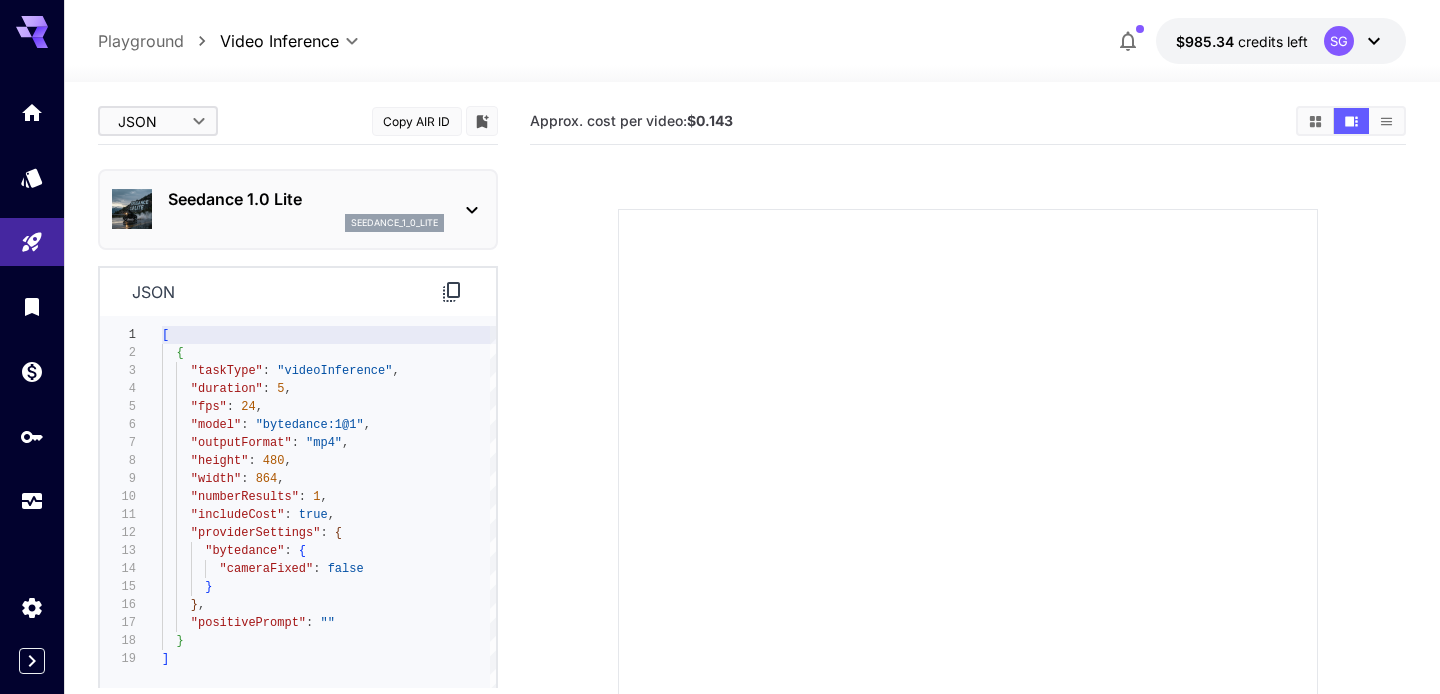 scroll, scrollTop: 158, scrollLeft: 0, axis: vertical 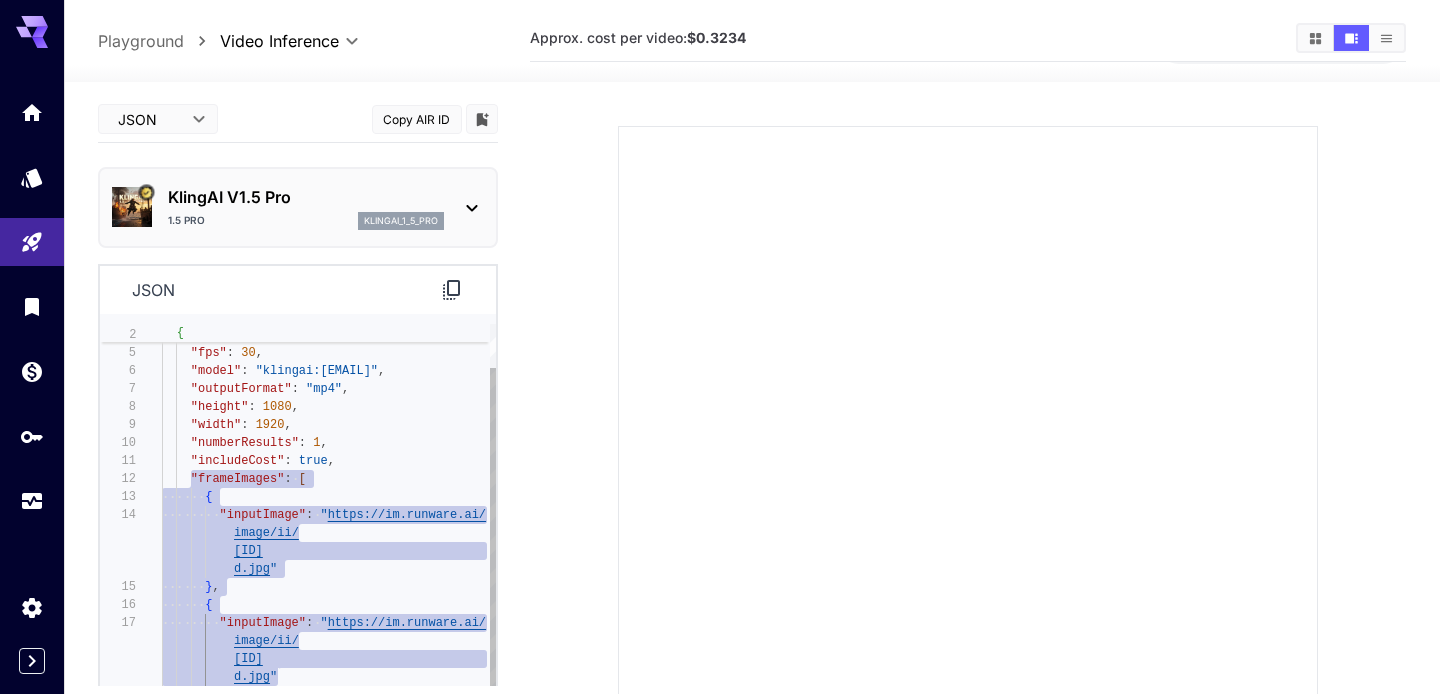 drag, startPoint x: 191, startPoint y: 477, endPoint x: 290, endPoint y: 681, distance: 226.75317 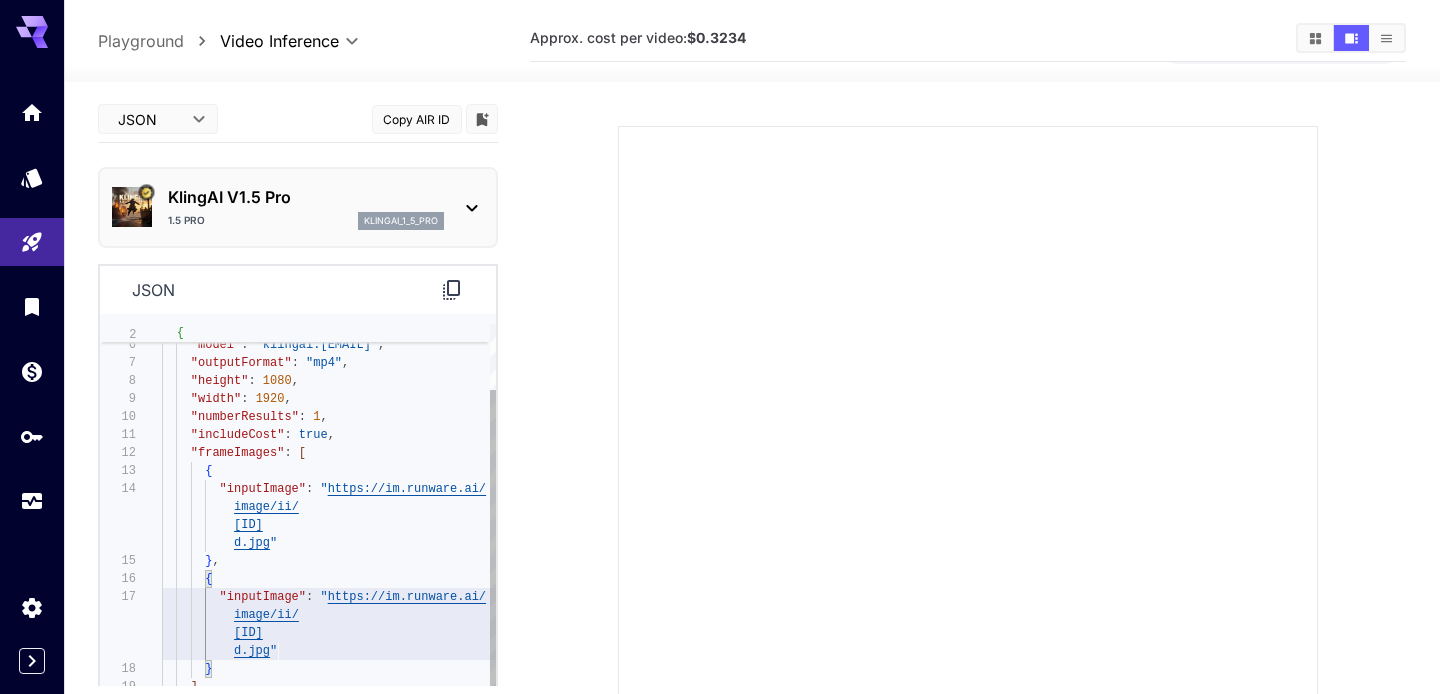 scroll, scrollTop: 18, scrollLeft: 0, axis: vertical 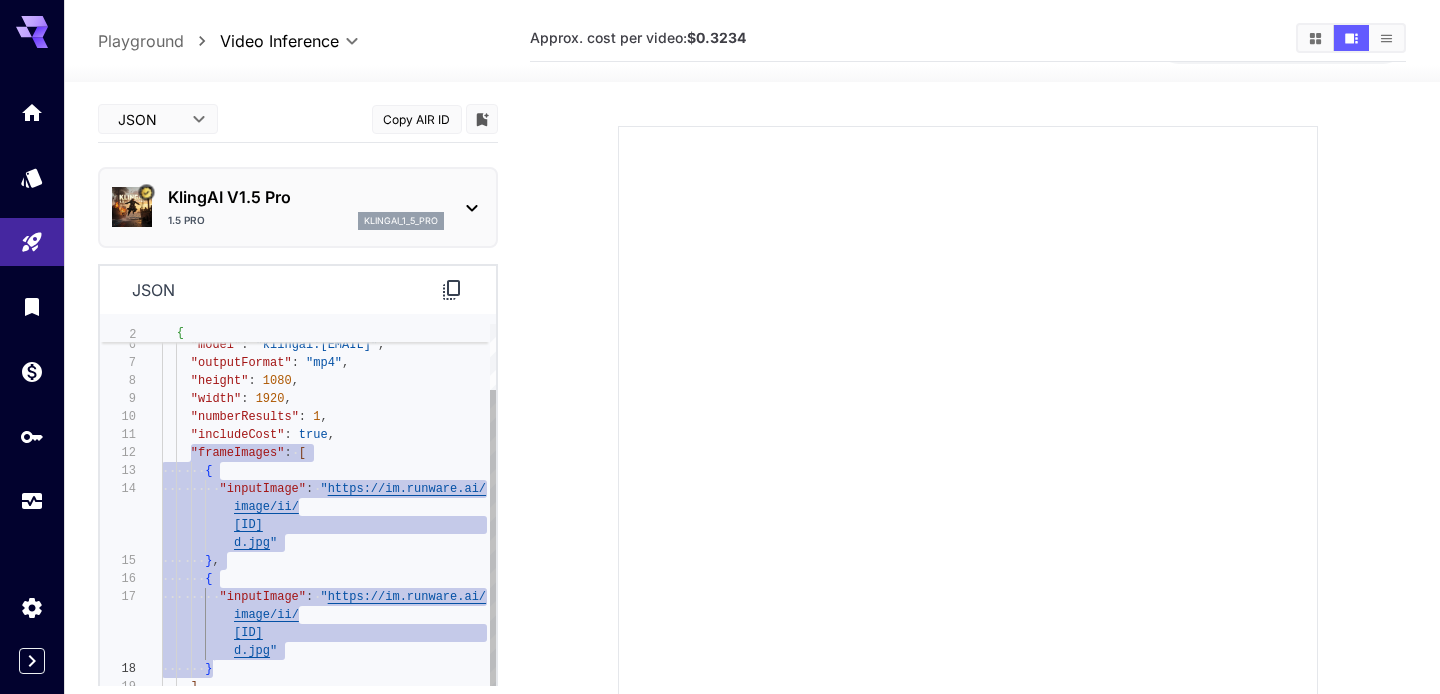 drag, startPoint x: 192, startPoint y: 454, endPoint x: 280, endPoint y: 668, distance: 231.38712 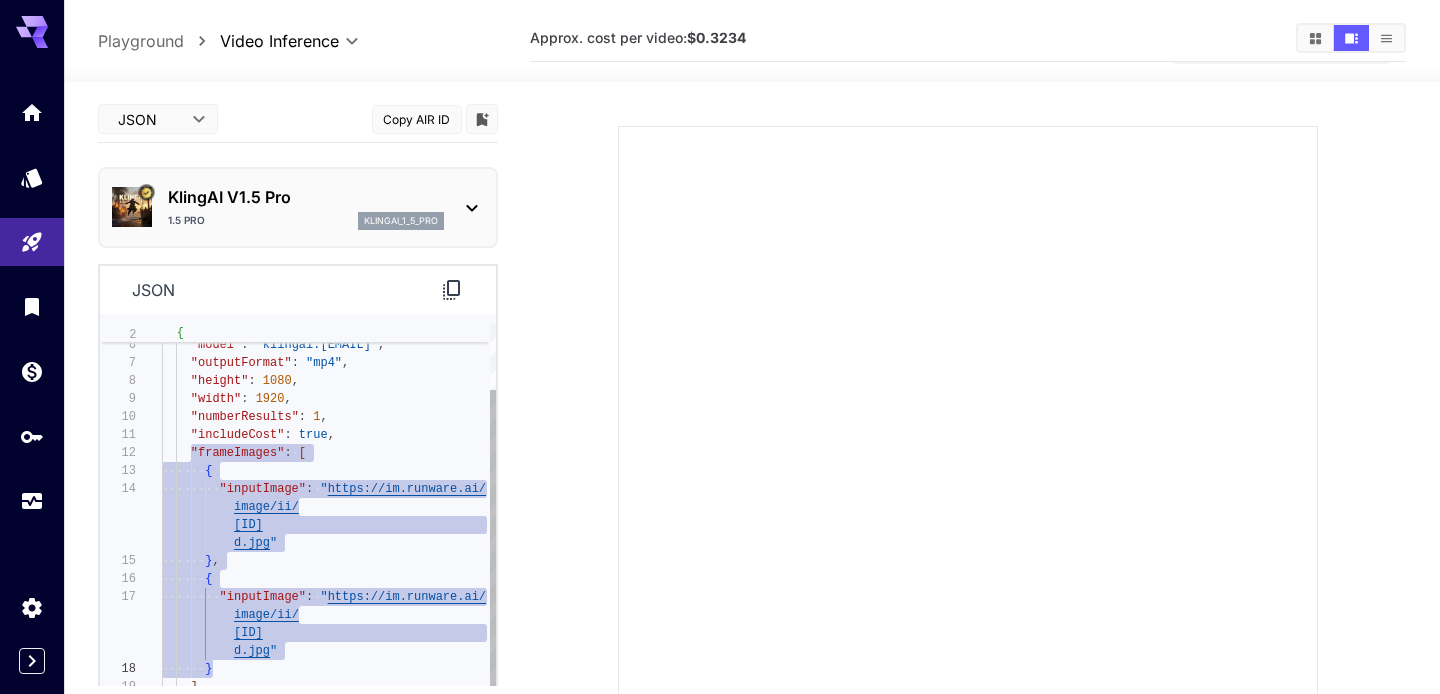 type on "**********" 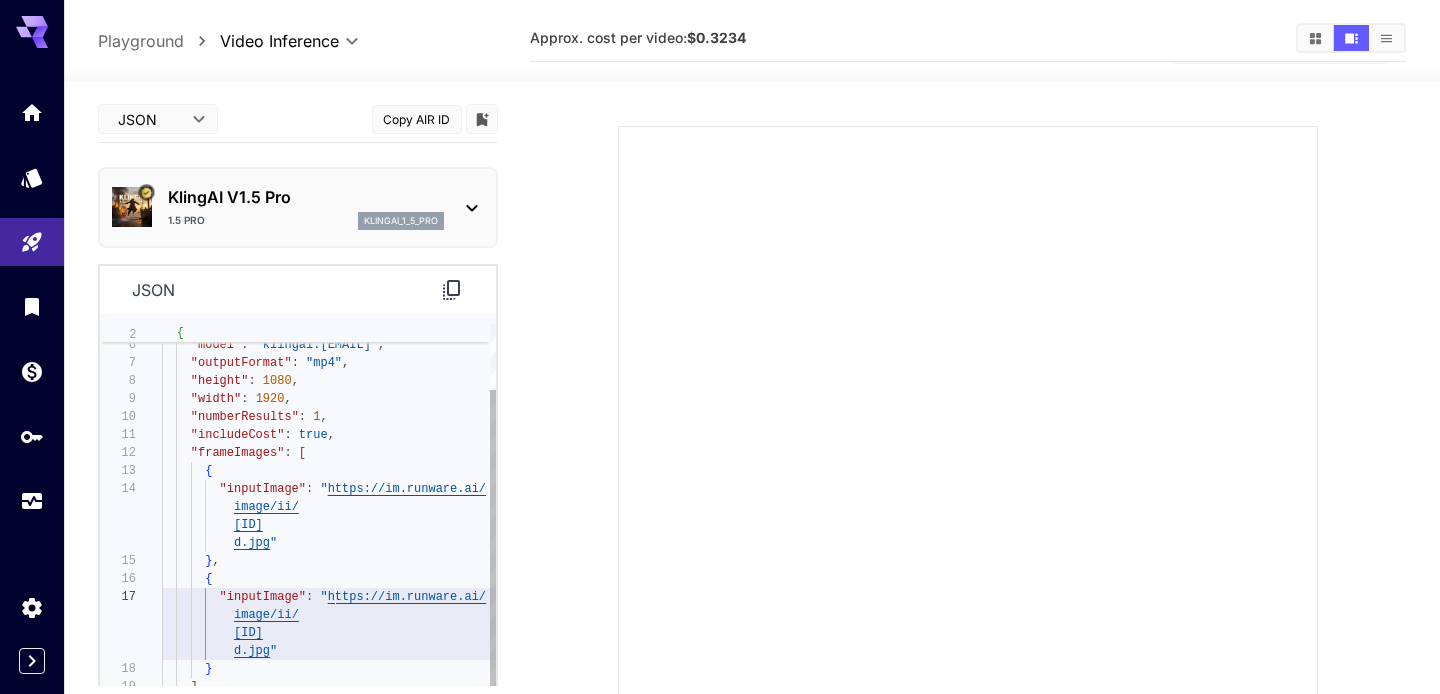 click on ""fps" :   30 ,      "model" :   "klingai:[EMAIL]" ,      "outputFormat" :   "mp4" ,      "height" :   1080 ,      "width" :   1920 ,      "numberResults" :   1 ,      "includeCost" :   true ,      "frameImages" :   [        {          "inputImage" :   " https://im.runware.ai/            image/ii/            [ID]            d.jpg "        } ,        {          "inputImage" :   " https://im.runware.ai/            image/ii/            [ID]            d.jpg "        }      ] ,      "positivePrompt" :   ""    }" at bounding box center [329, 498] 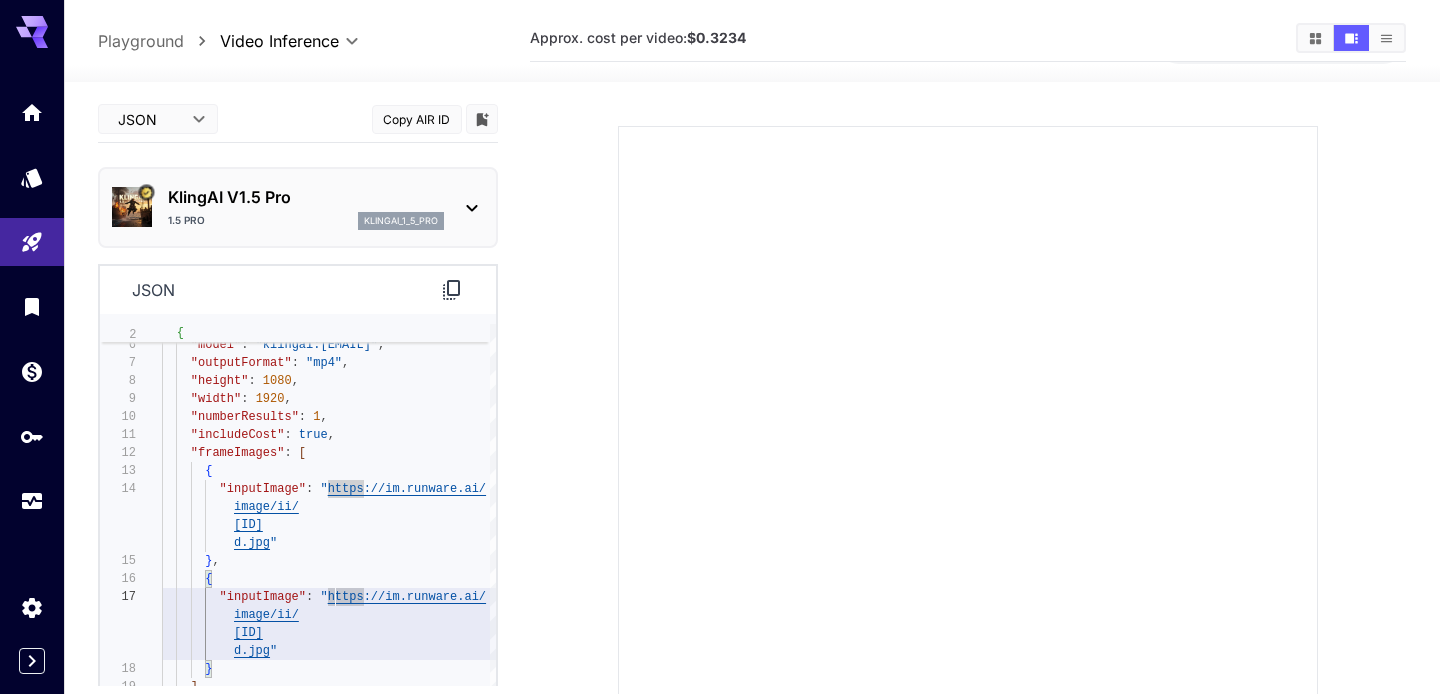 click on "**********" at bounding box center [720, 401] 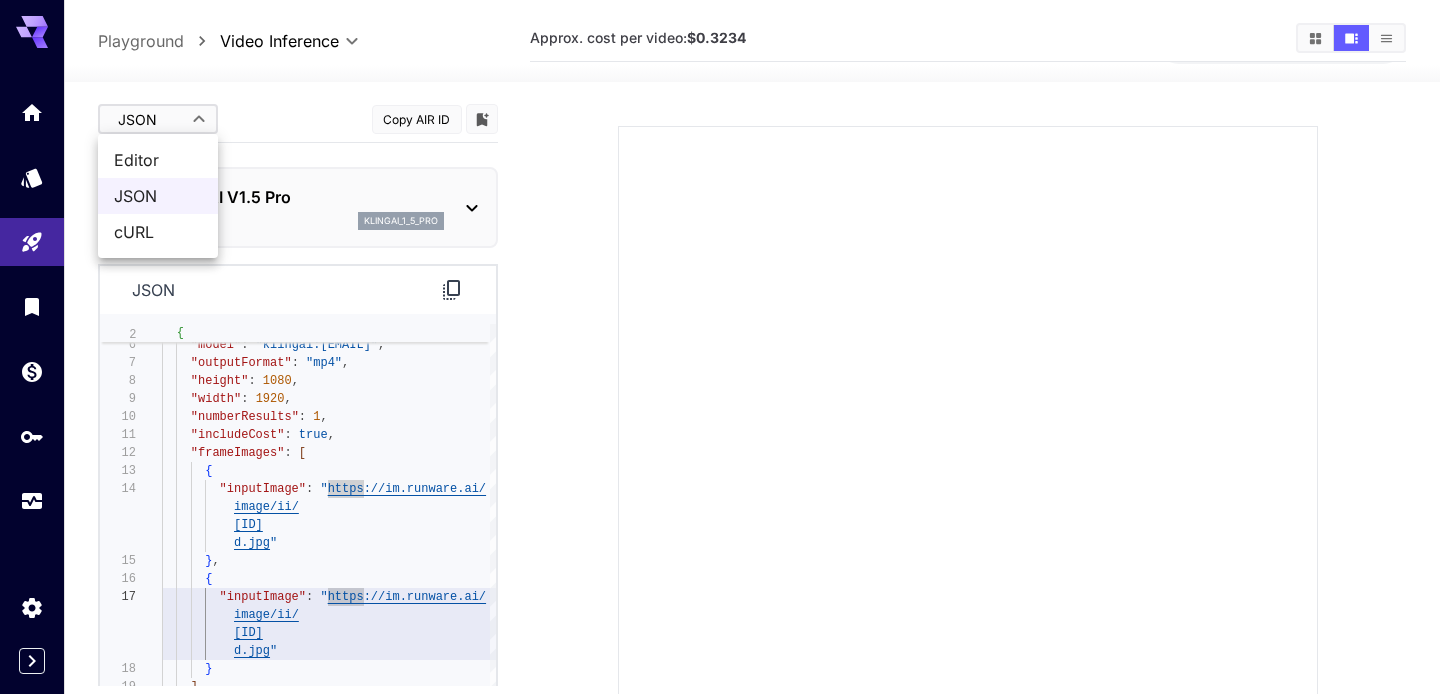 click on "Editor" at bounding box center [158, 160] 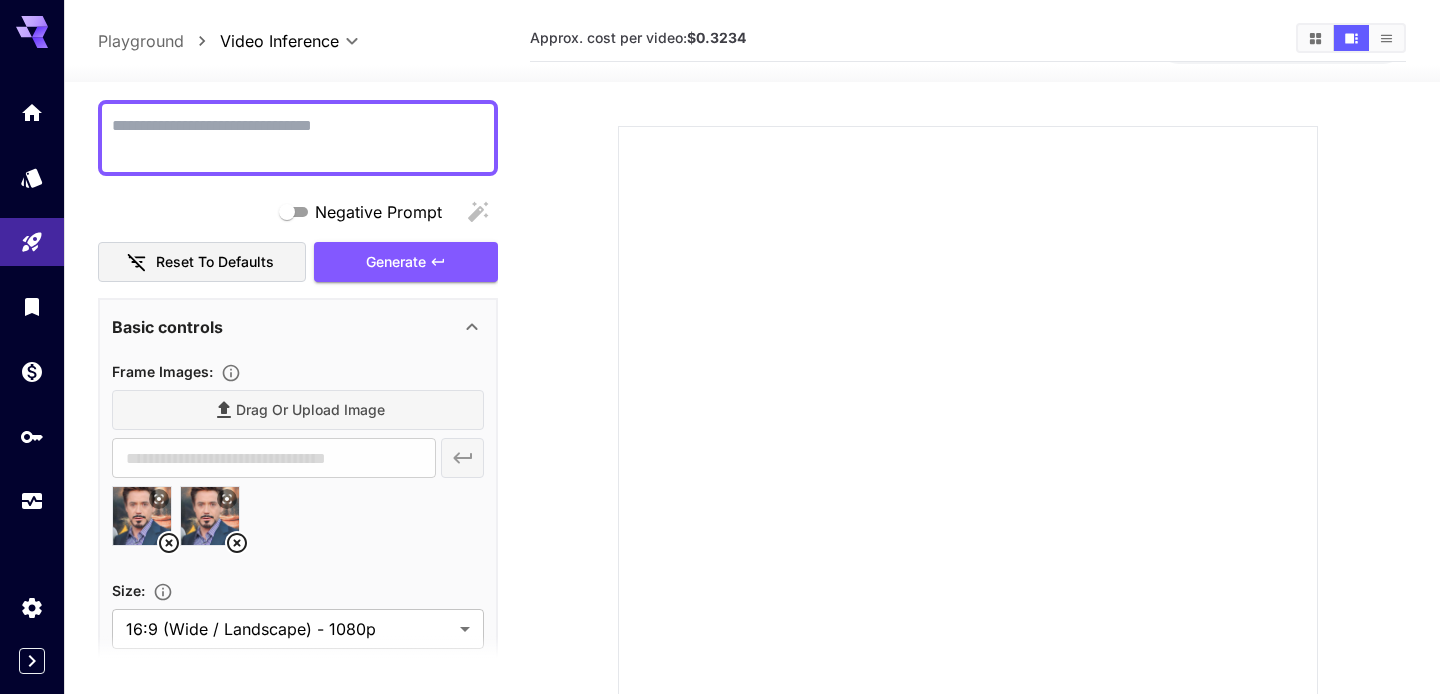 scroll, scrollTop: 194, scrollLeft: 0, axis: vertical 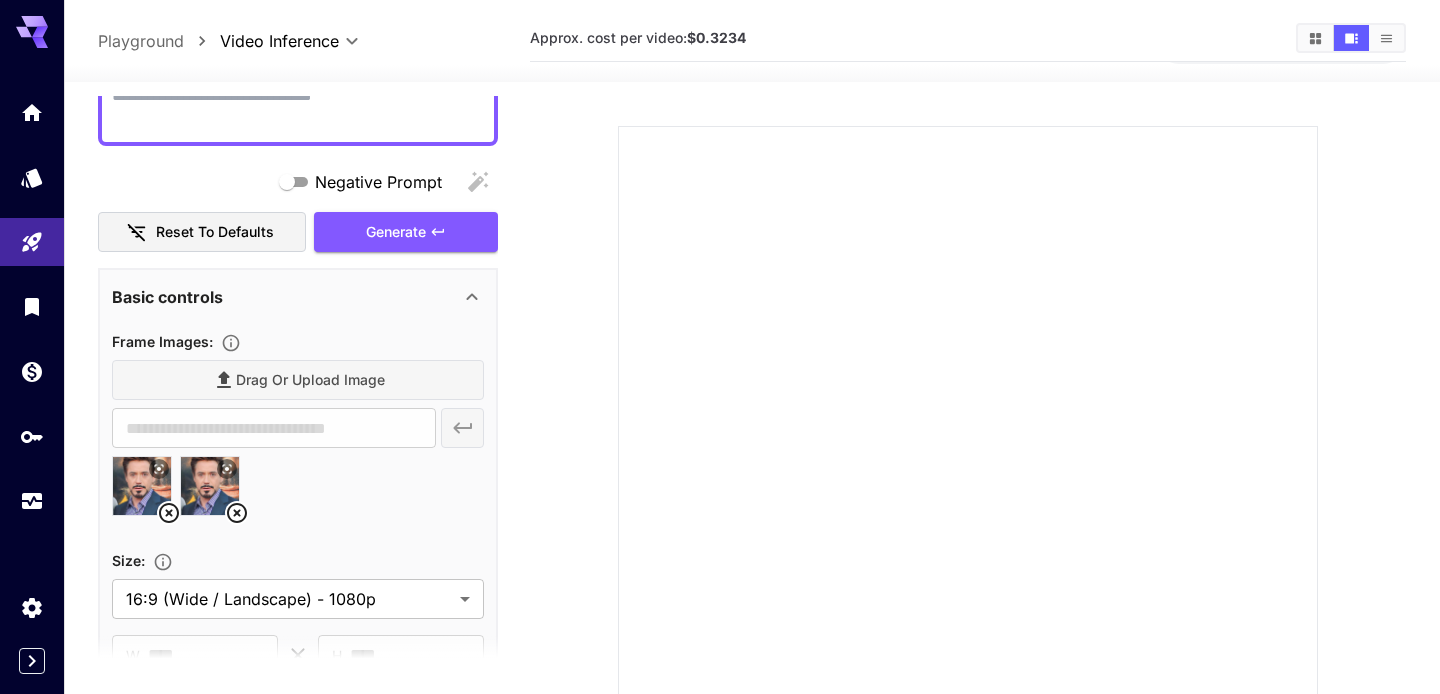 click 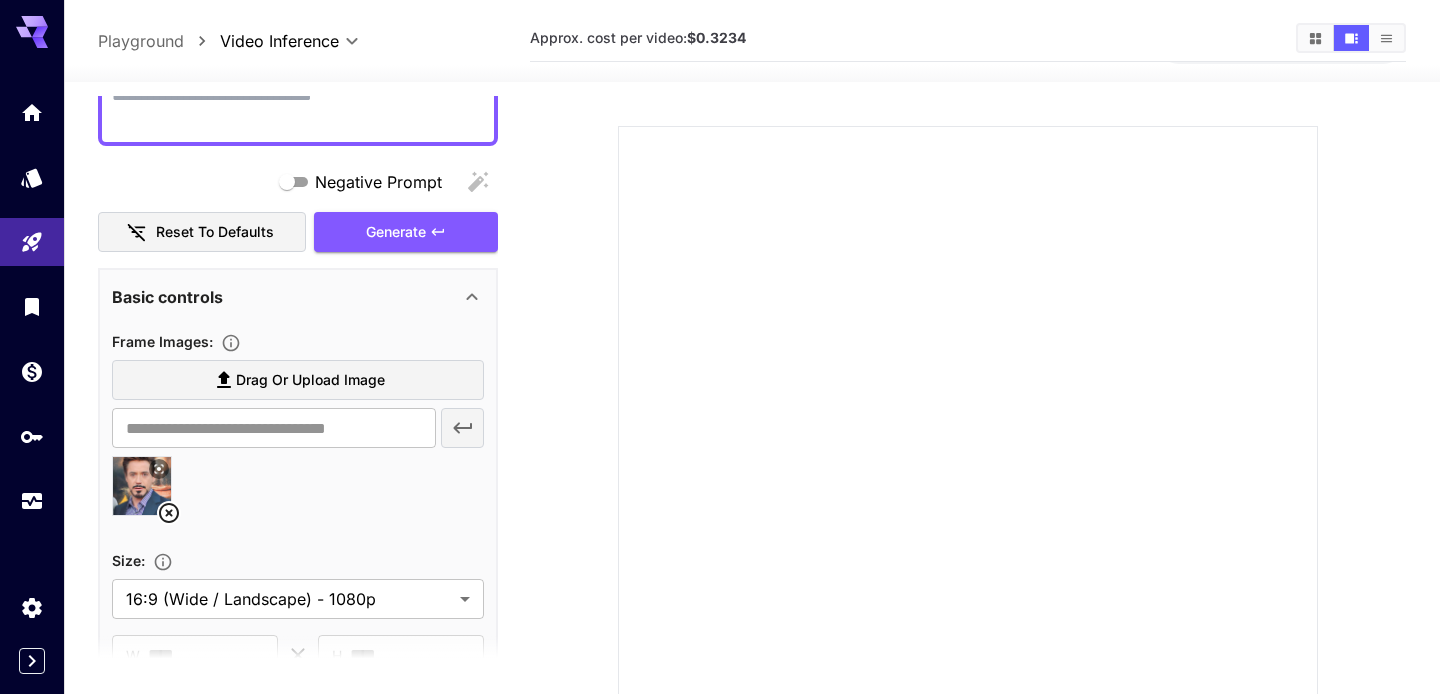 click 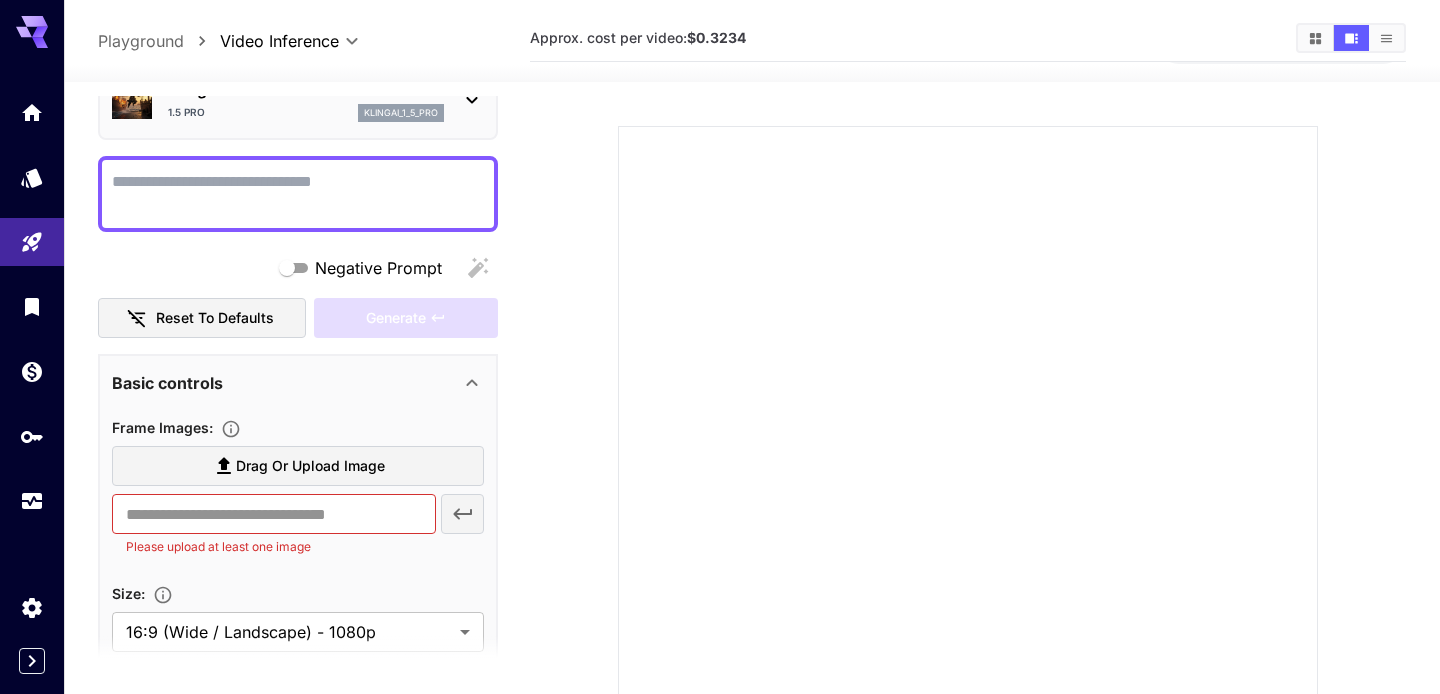 scroll, scrollTop: 0, scrollLeft: 0, axis: both 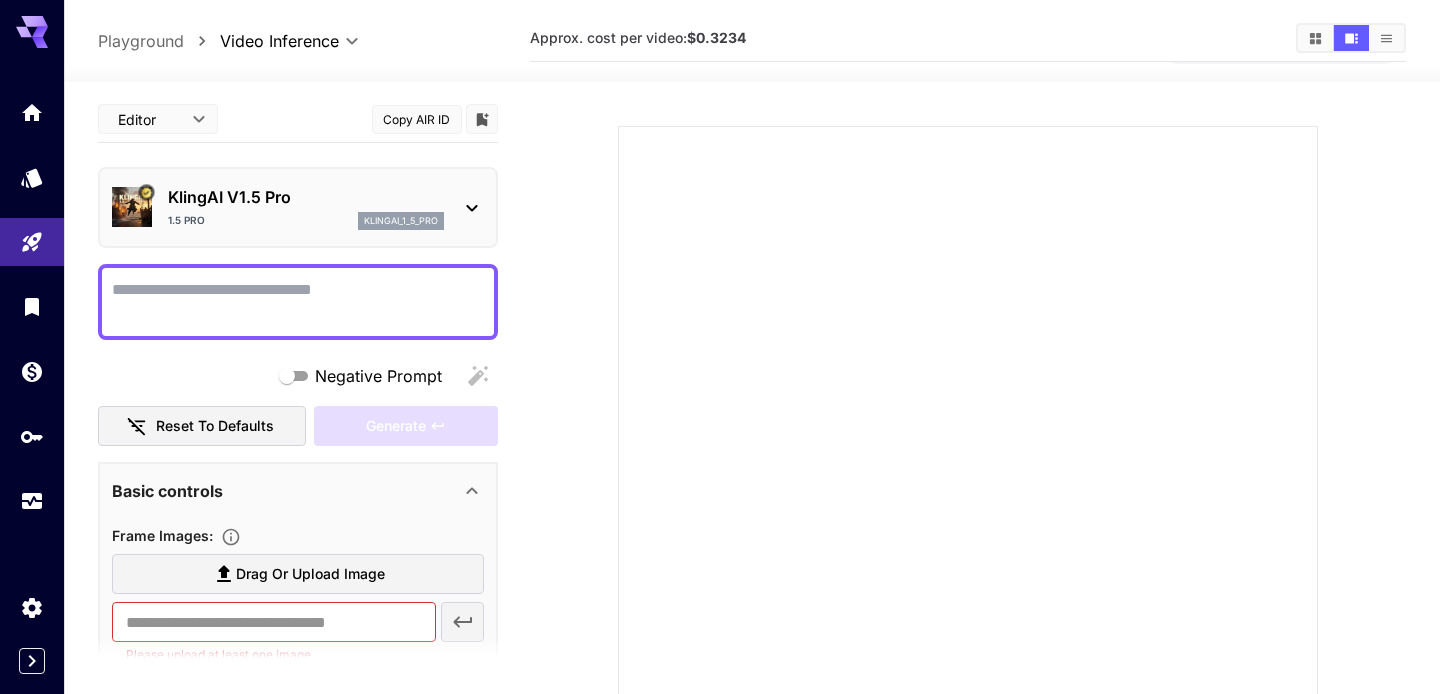 click on "KlingAI V1.5 Pro 1.5 Pro klingai_1_5_pro" at bounding box center (306, 207) 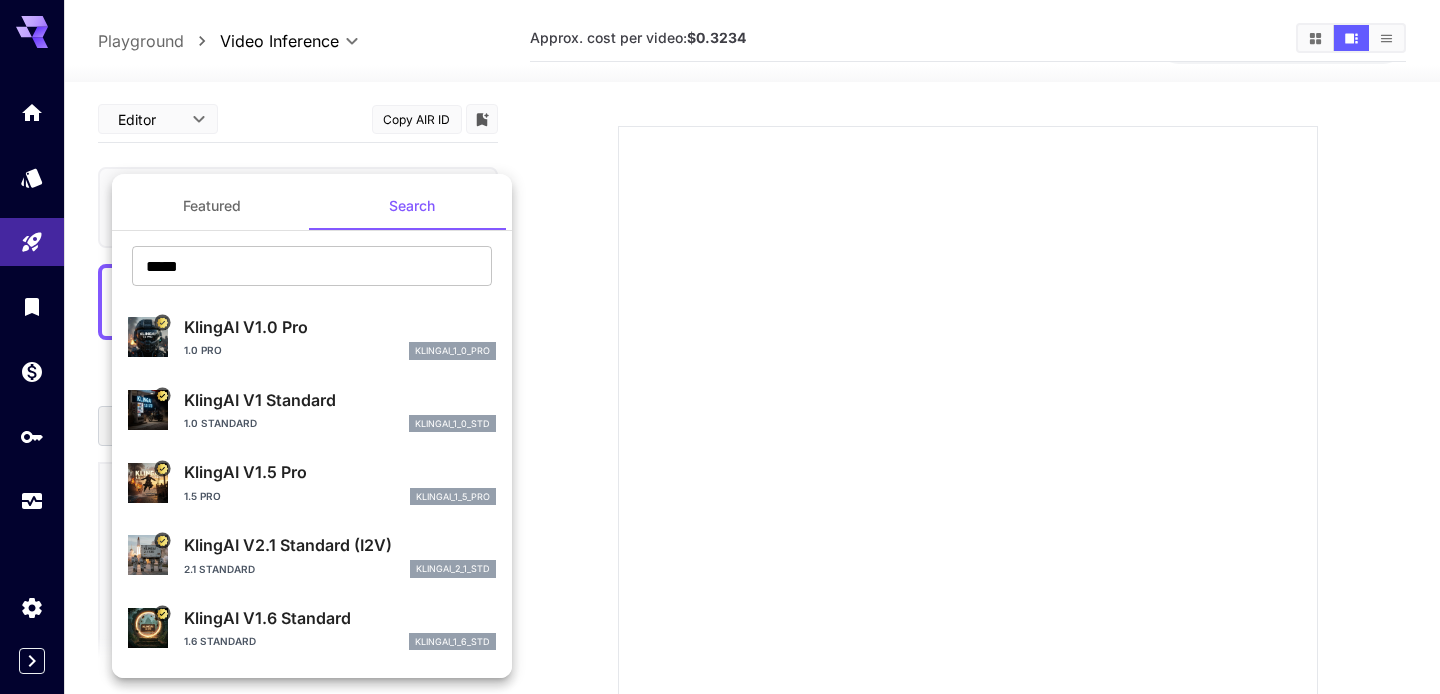 click at bounding box center (720, 347) 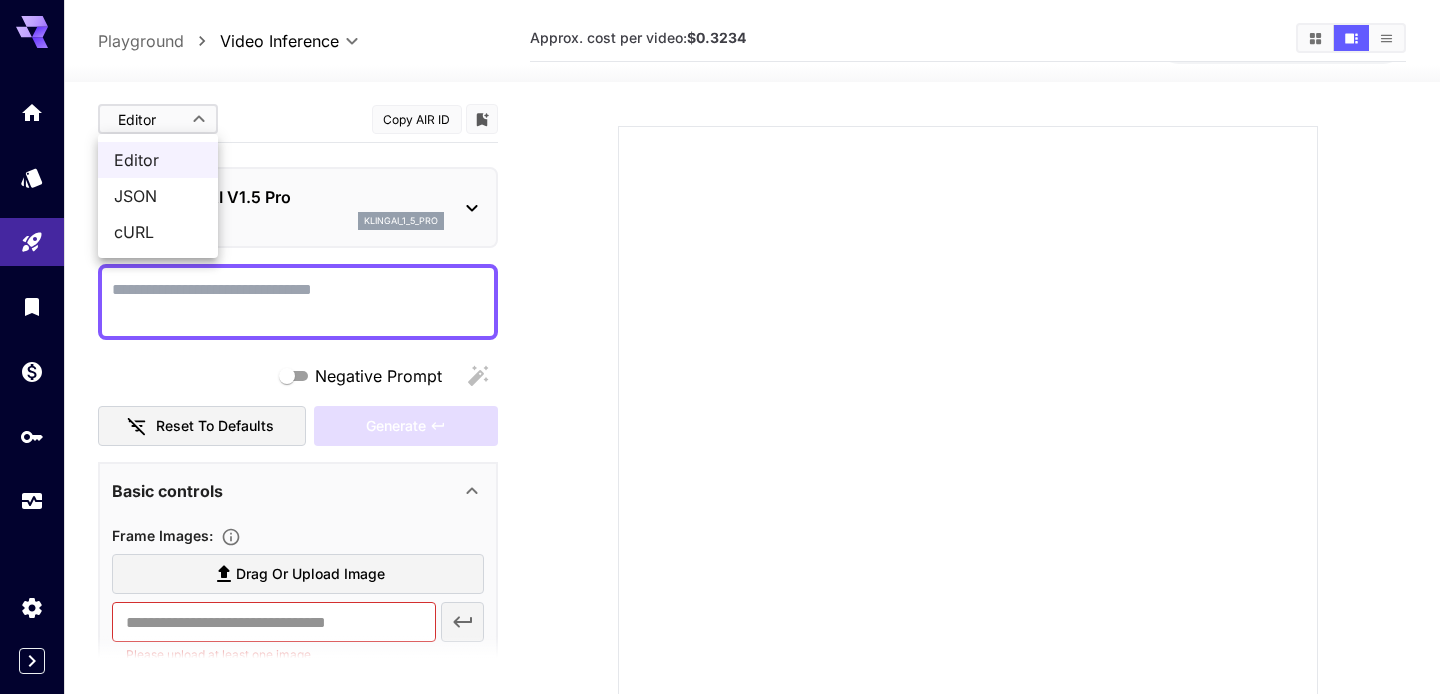 click on "**********" at bounding box center [720, 401] 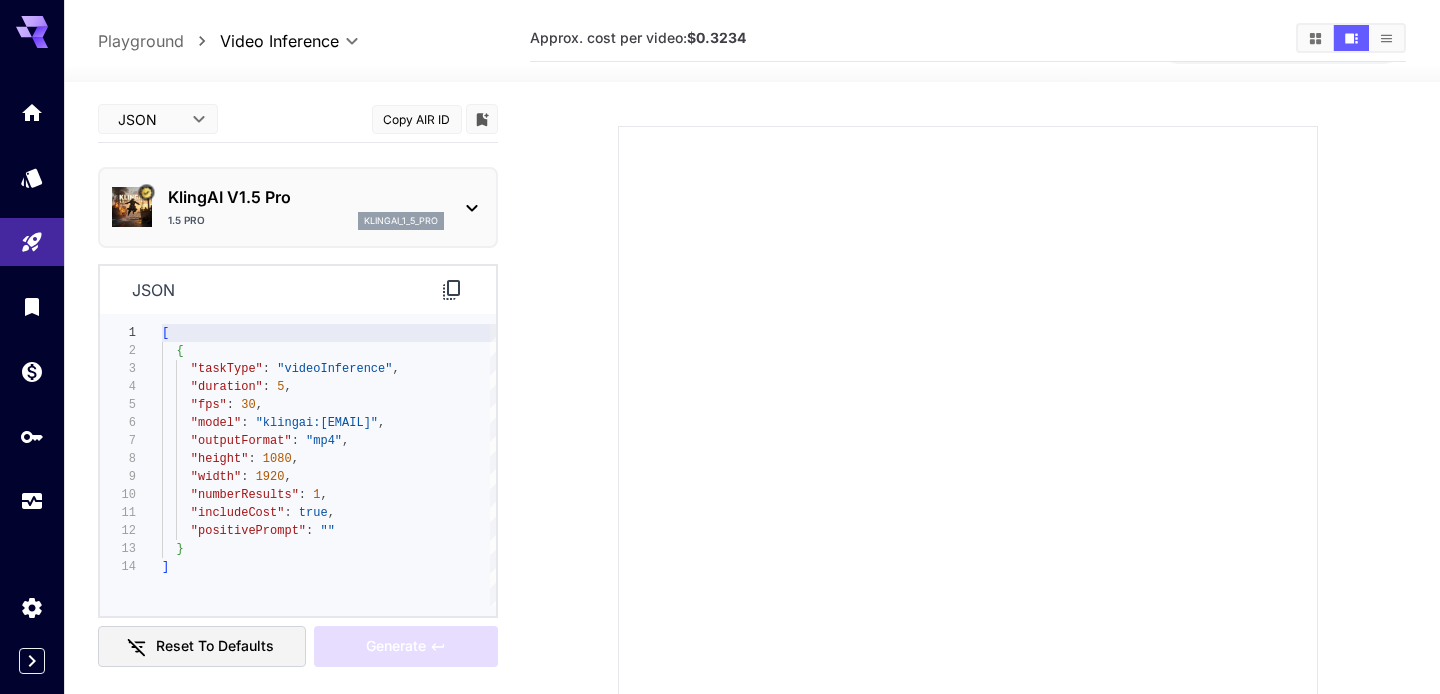click on "KlingAI V1.5 Pro" at bounding box center [306, 197] 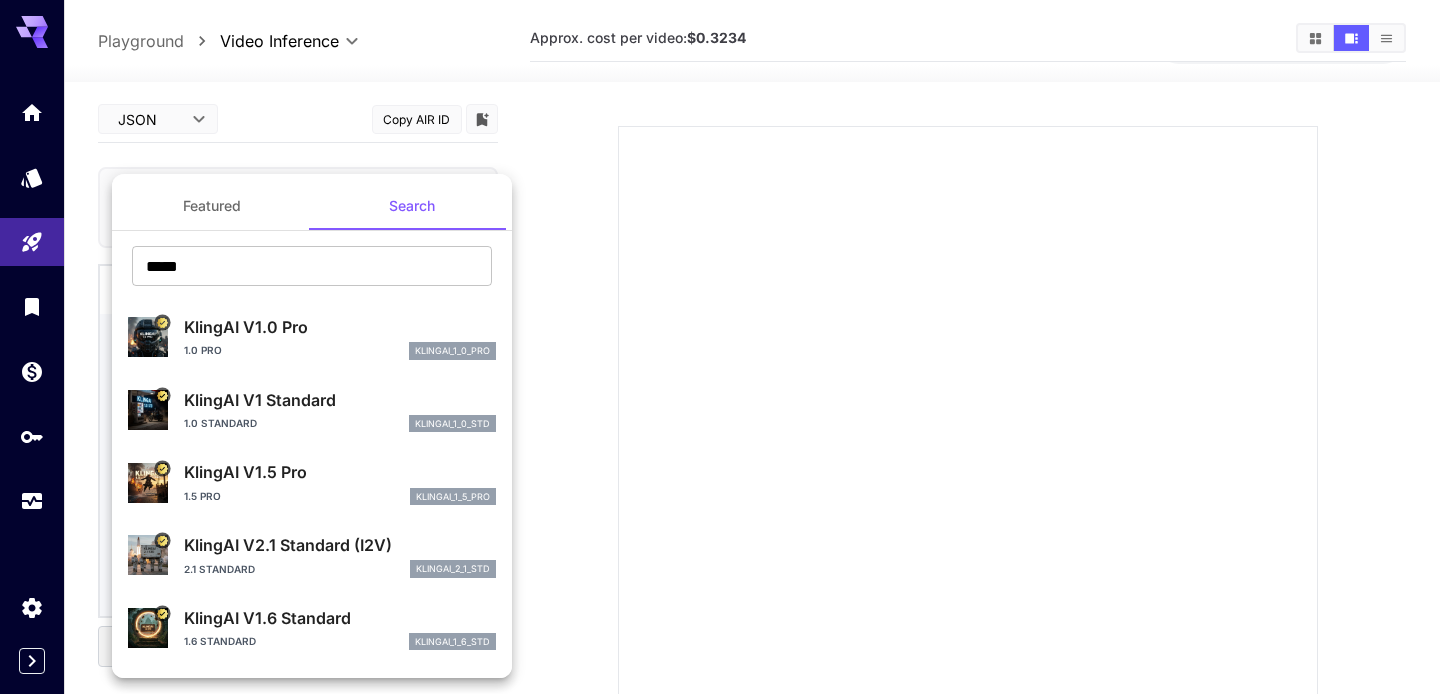 click on "KlingAI V1.0 Pro" at bounding box center (340, 327) 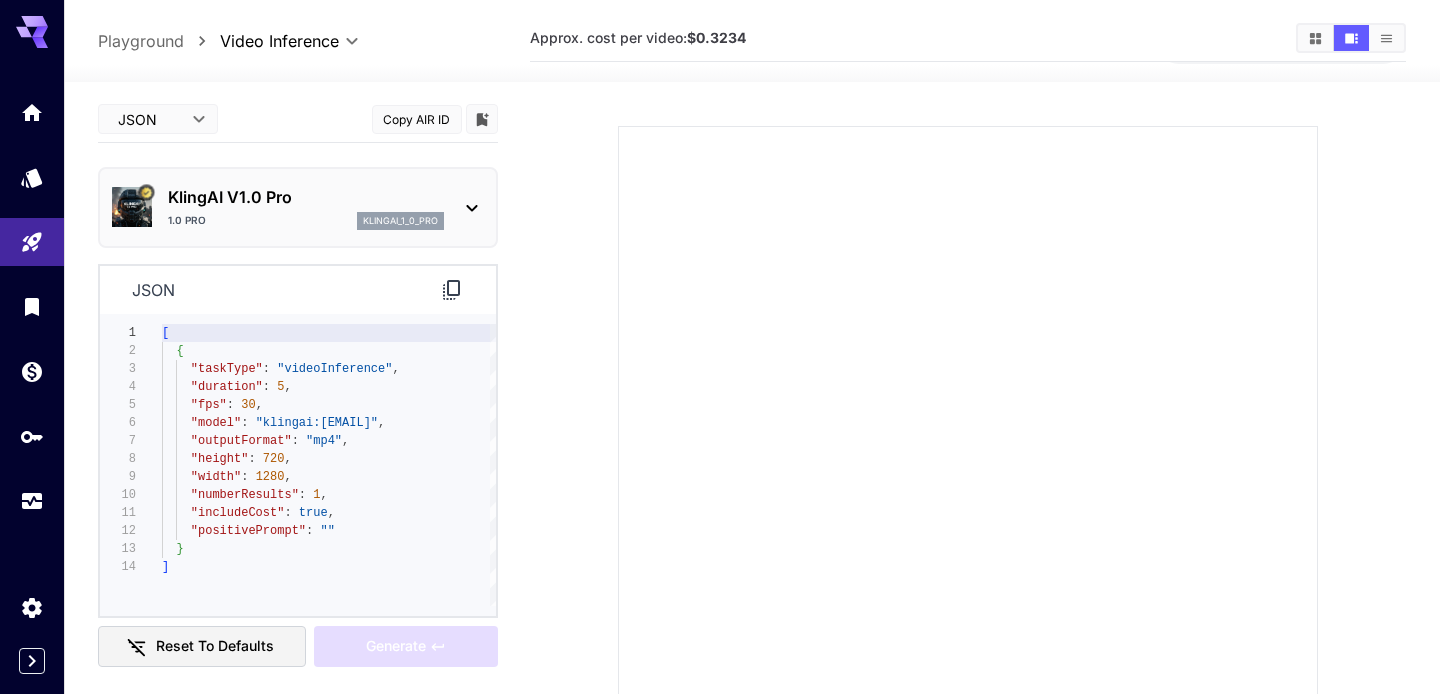 click on "**********" at bounding box center [720, 401] 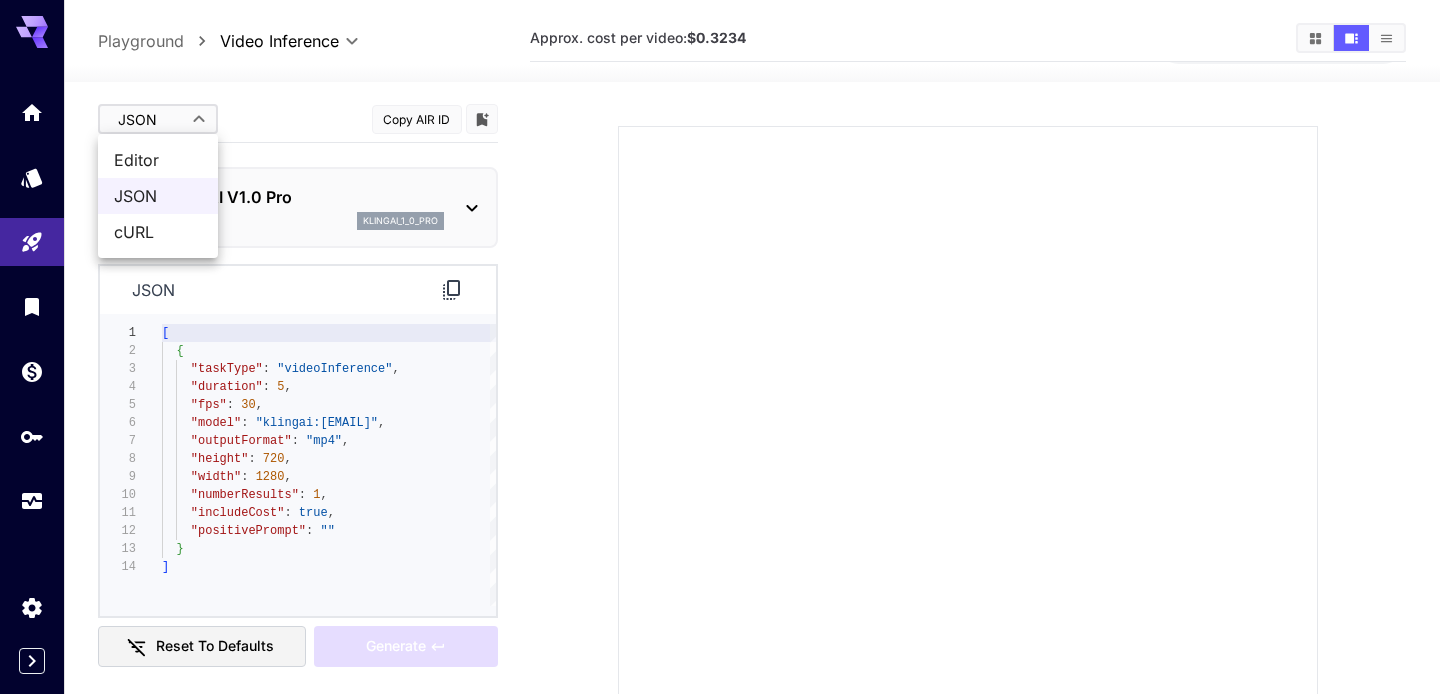click on "Editor" at bounding box center (158, 160) 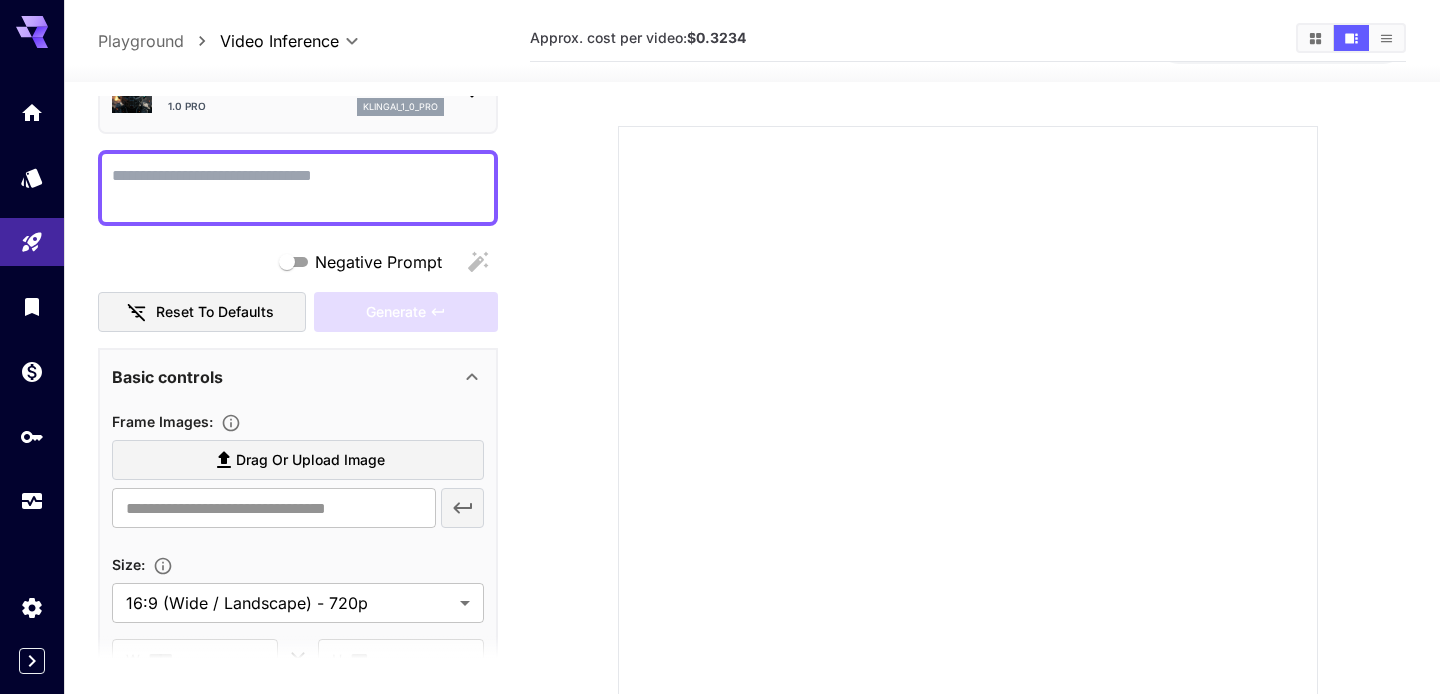 scroll, scrollTop: 0, scrollLeft: 0, axis: both 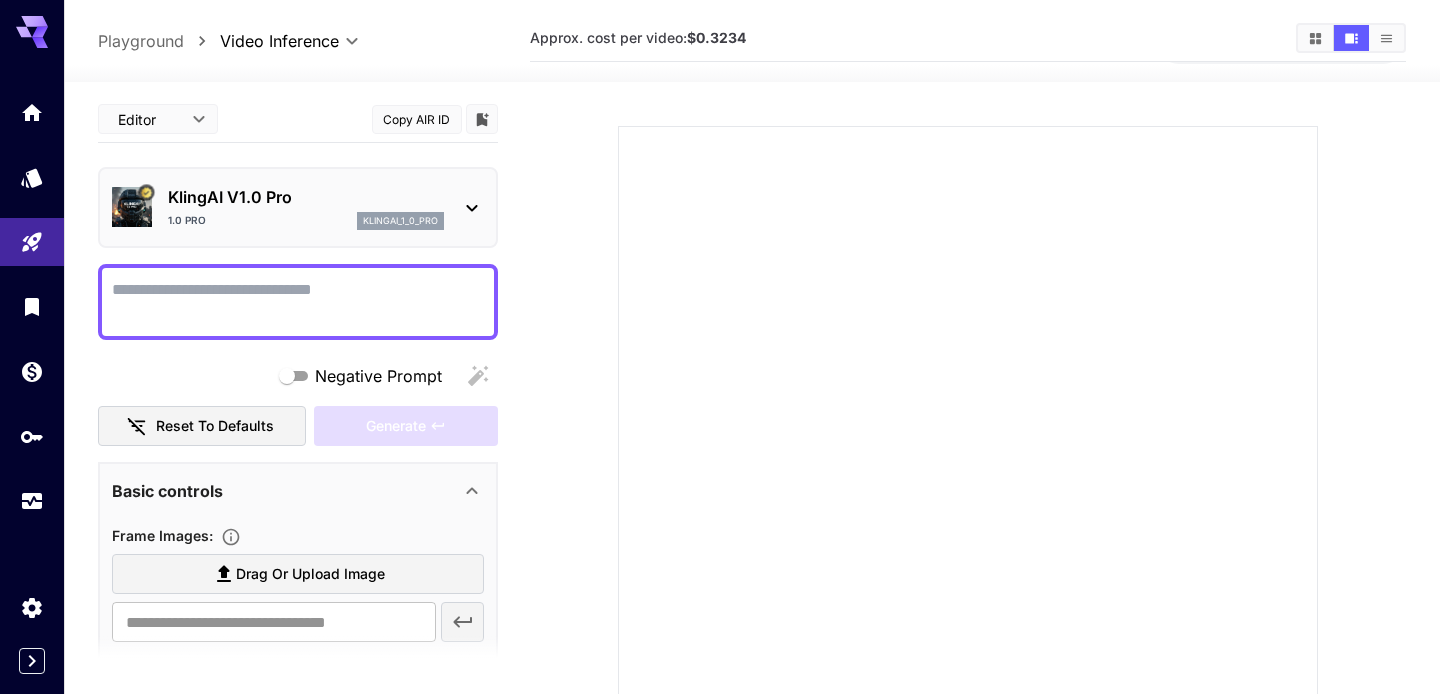 click on "1.0 Pro" at bounding box center [187, 220] 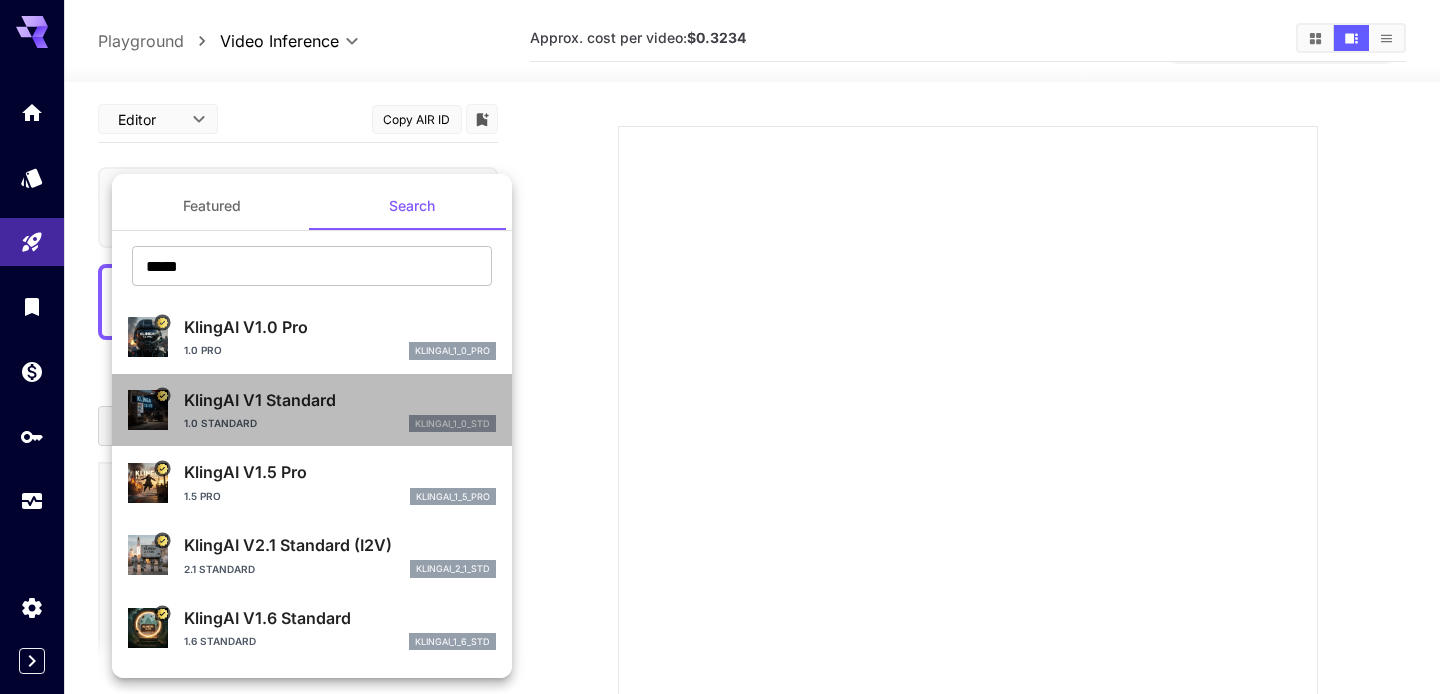 click on "KlingAI V1 Standard" at bounding box center (340, 400) 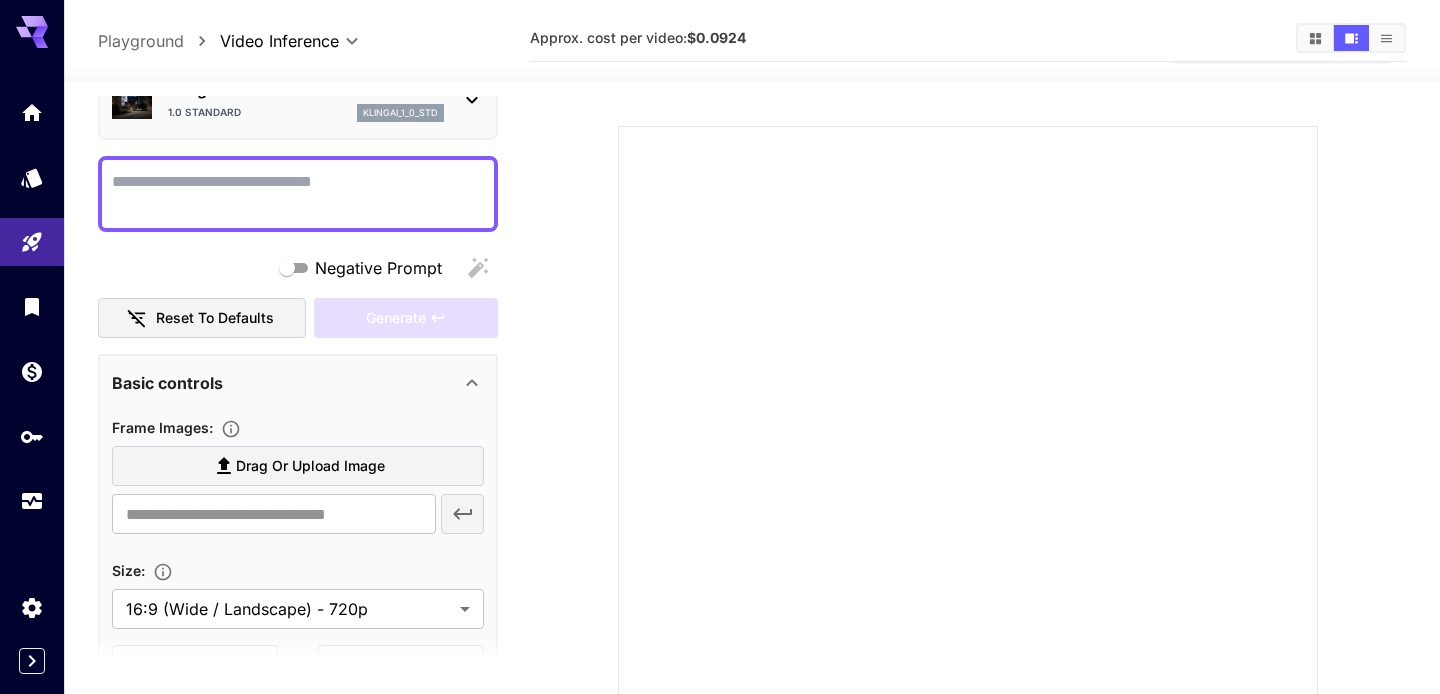scroll, scrollTop: 0, scrollLeft: 0, axis: both 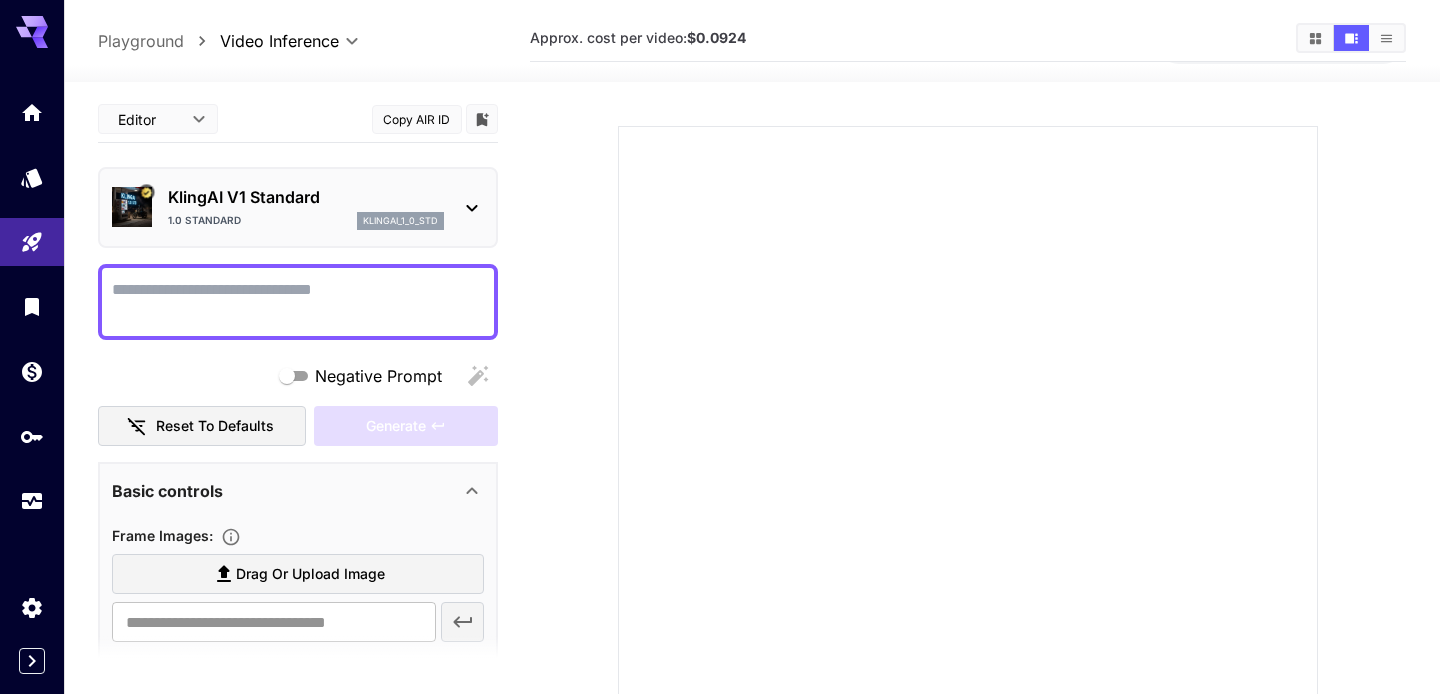click on "1.0 Standard klingai_1_0_std" at bounding box center [306, 221] 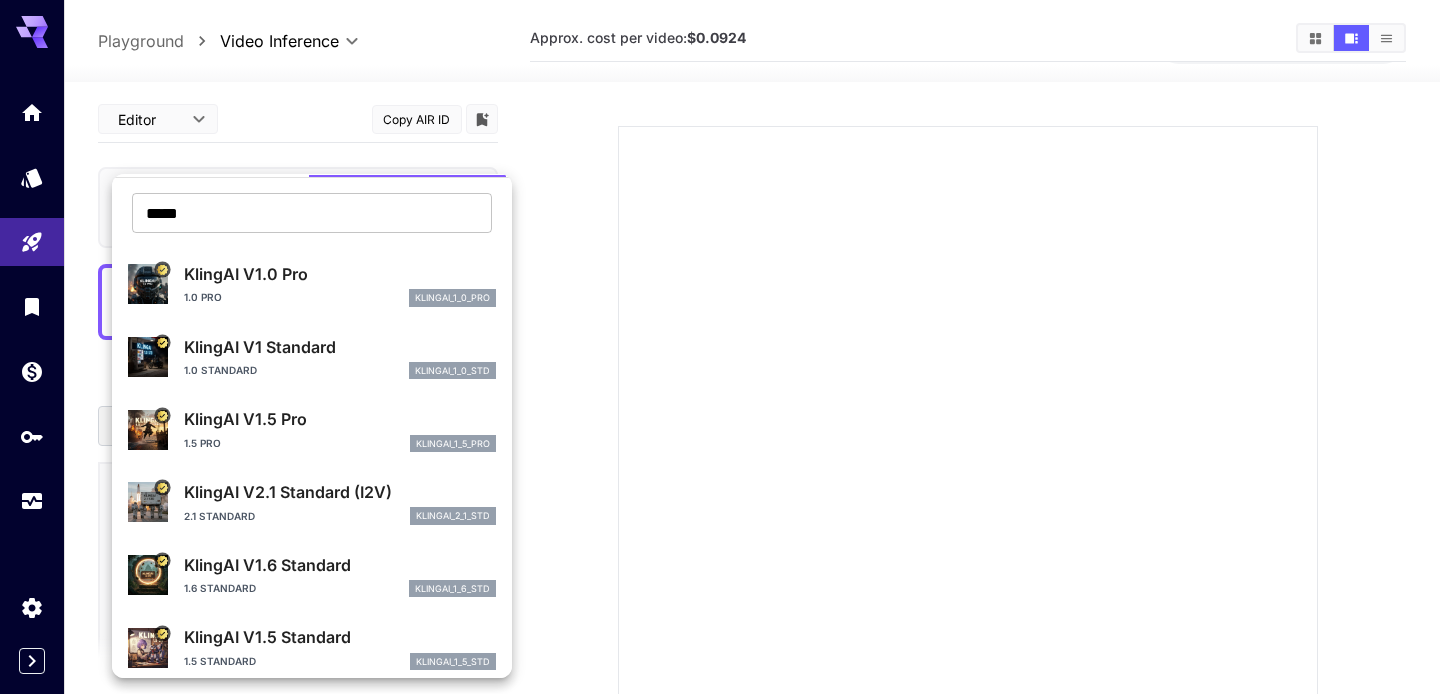 scroll, scrollTop: 57, scrollLeft: 0, axis: vertical 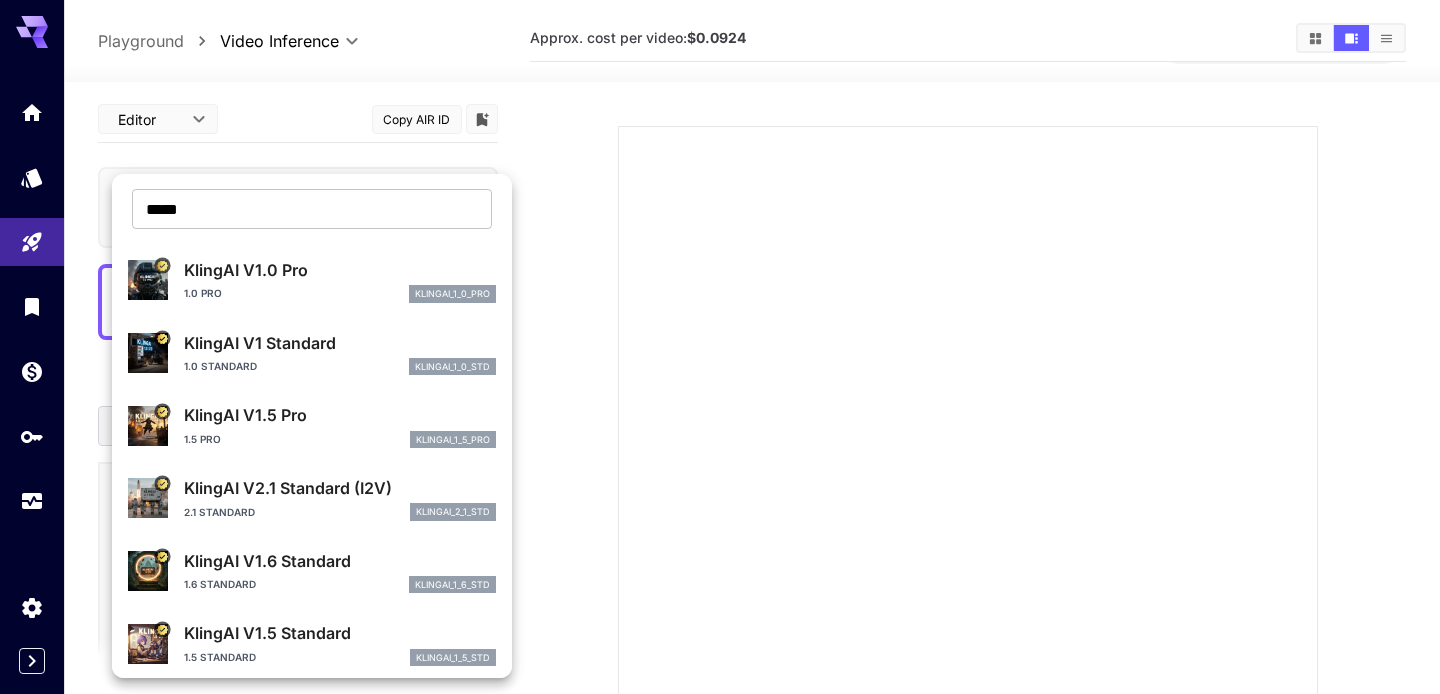 click on "2.1 Standard" at bounding box center (219, 512) 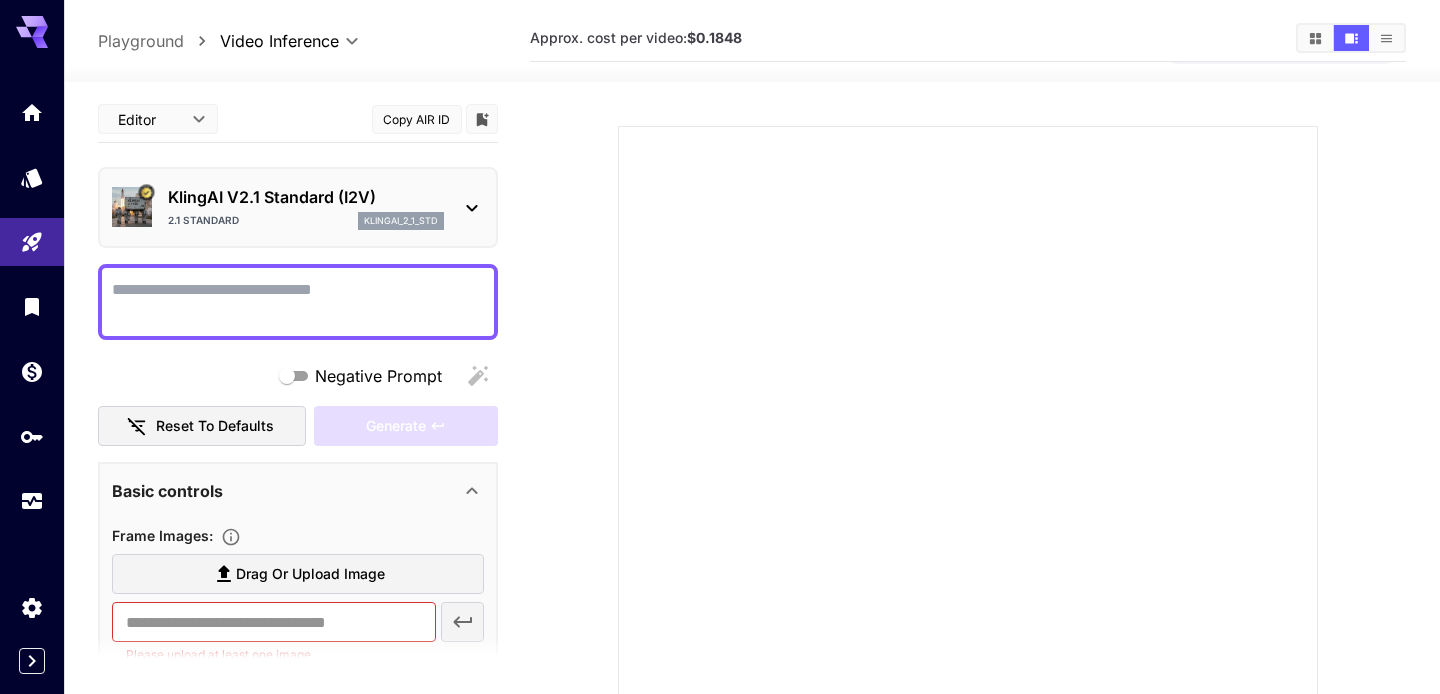 click on "2.1 Standard klingai_2_1_std" at bounding box center [306, 221] 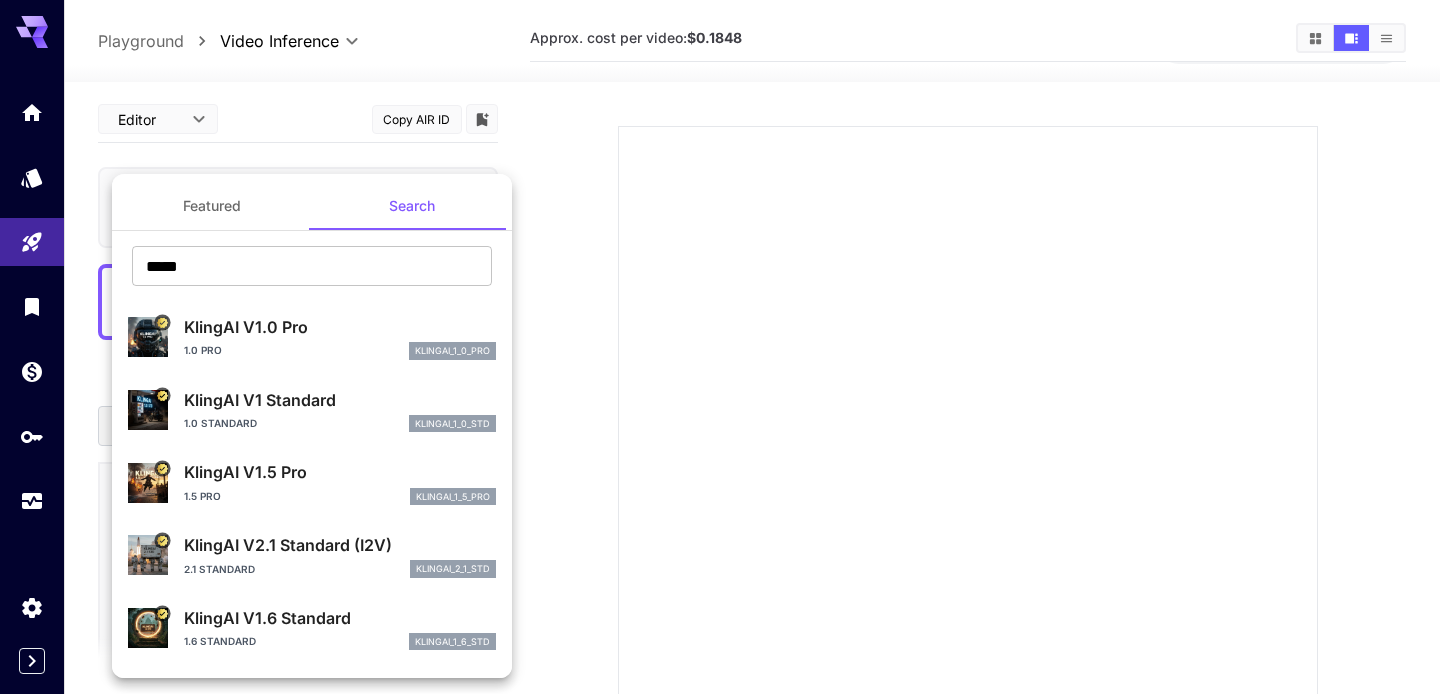 click on "1.5 Pro klingai_1_5_pro" at bounding box center [340, 497] 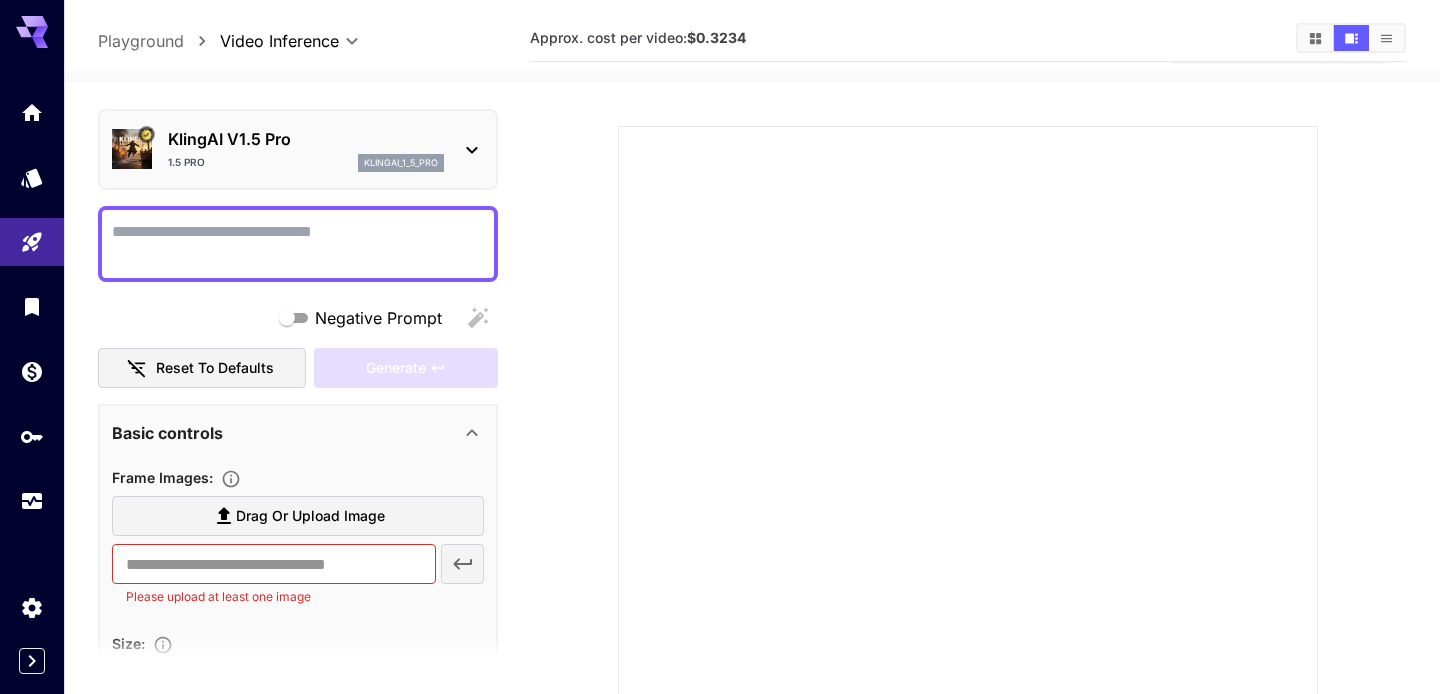 scroll, scrollTop: 73, scrollLeft: 0, axis: vertical 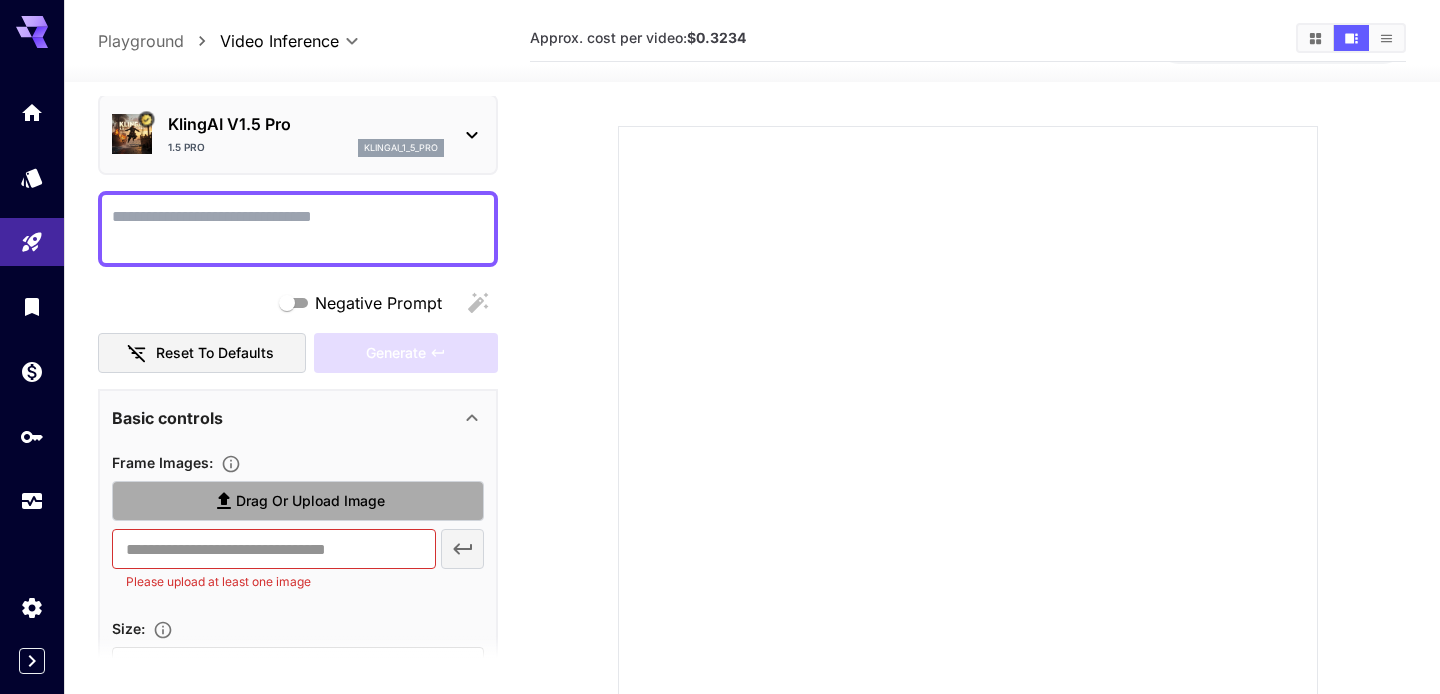click on "Drag or upload image" at bounding box center [298, 501] 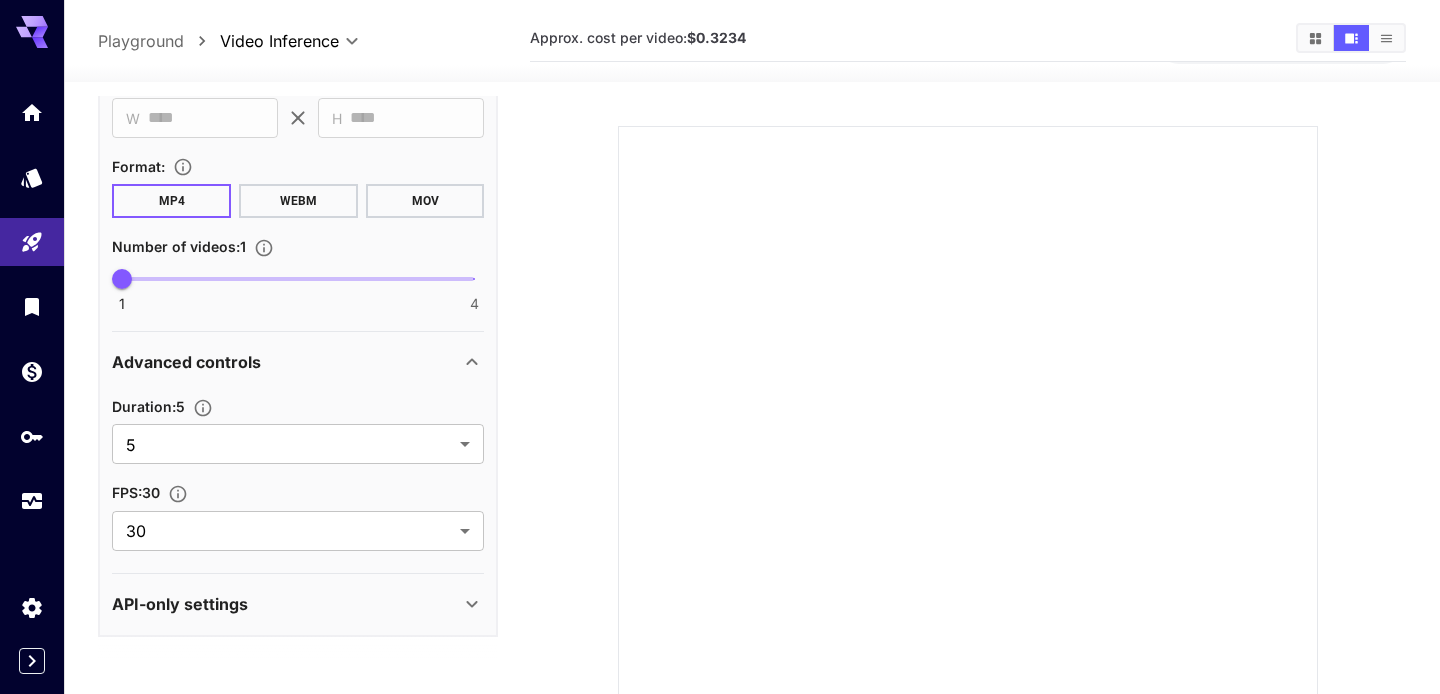 type on "**********" 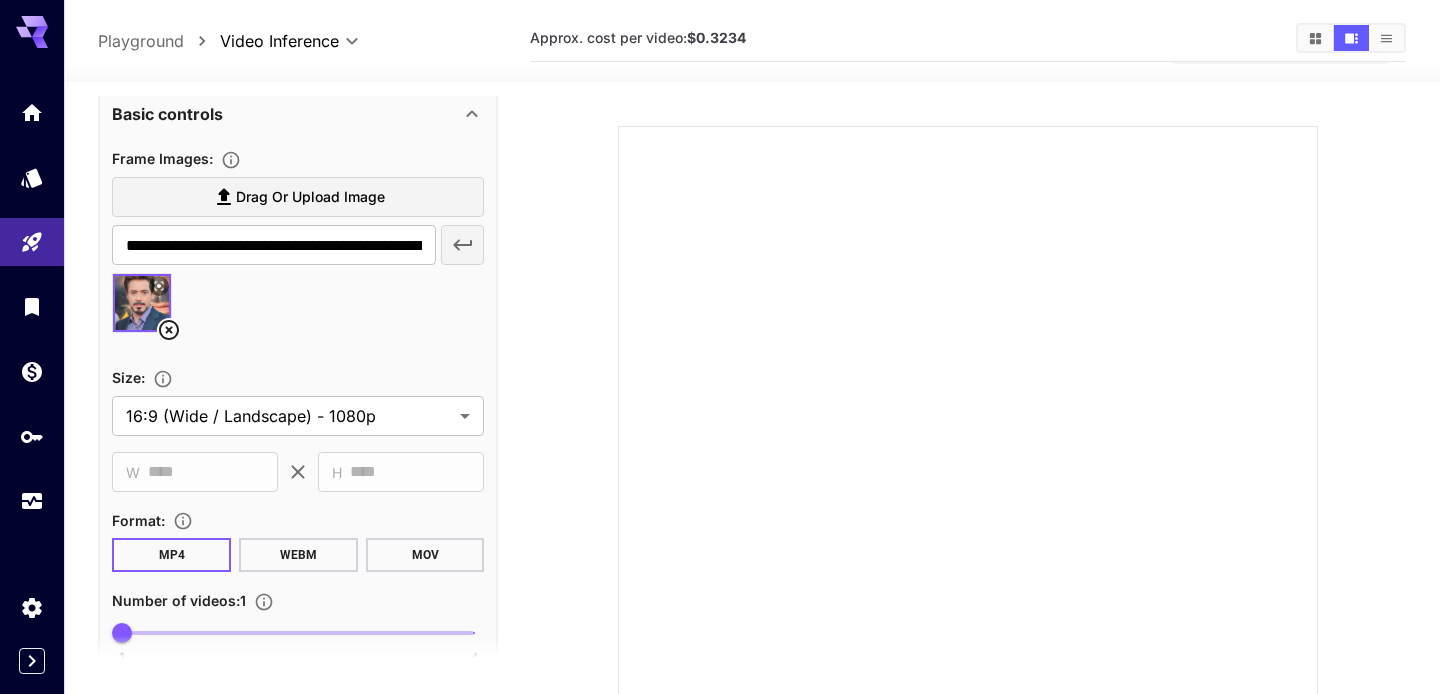 scroll, scrollTop: 0, scrollLeft: 0, axis: both 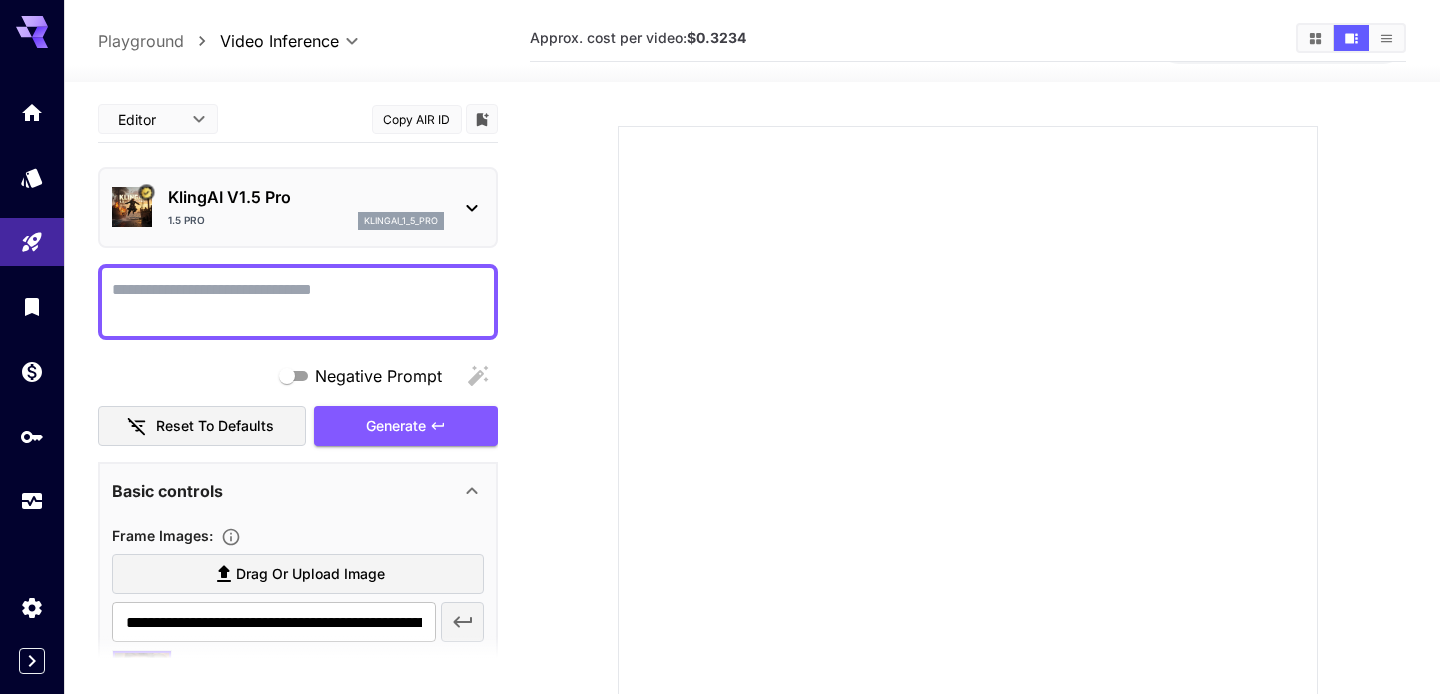 click on "**********" at bounding box center (720, 401) 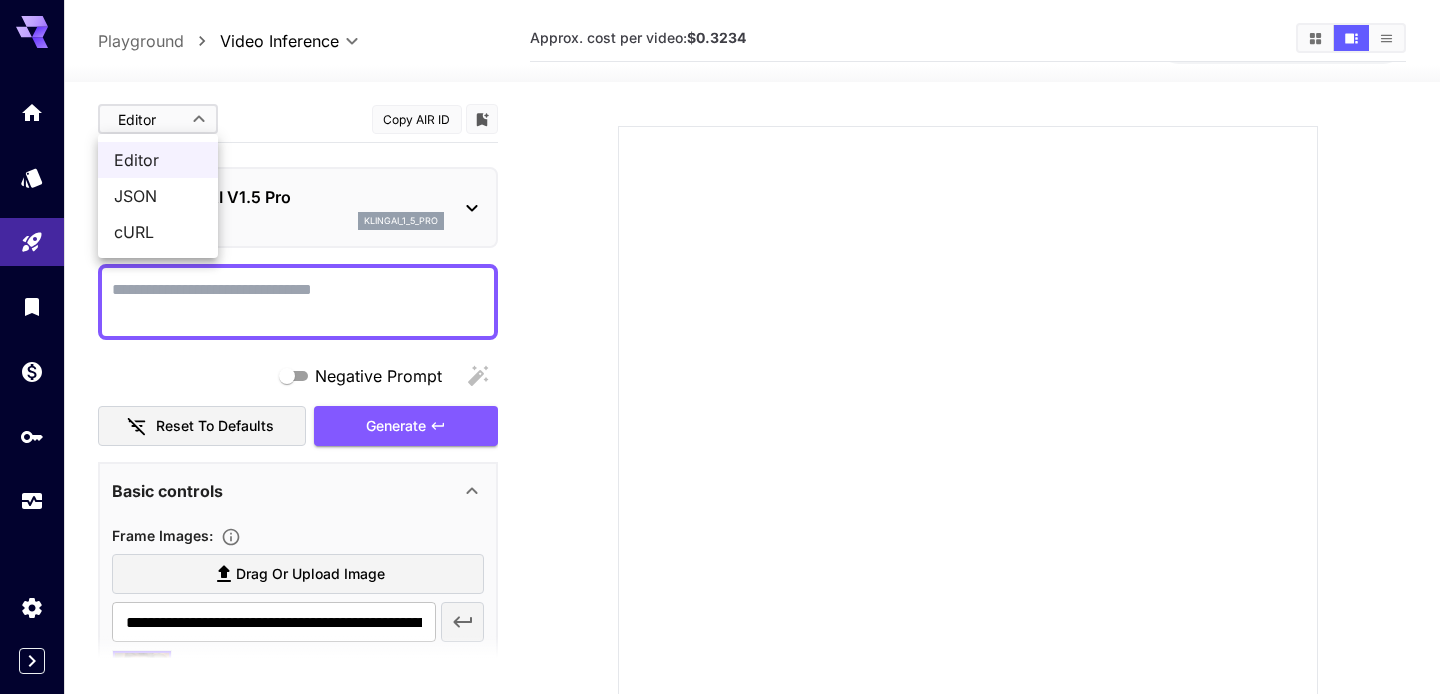 click on "JSON" at bounding box center [158, 196] 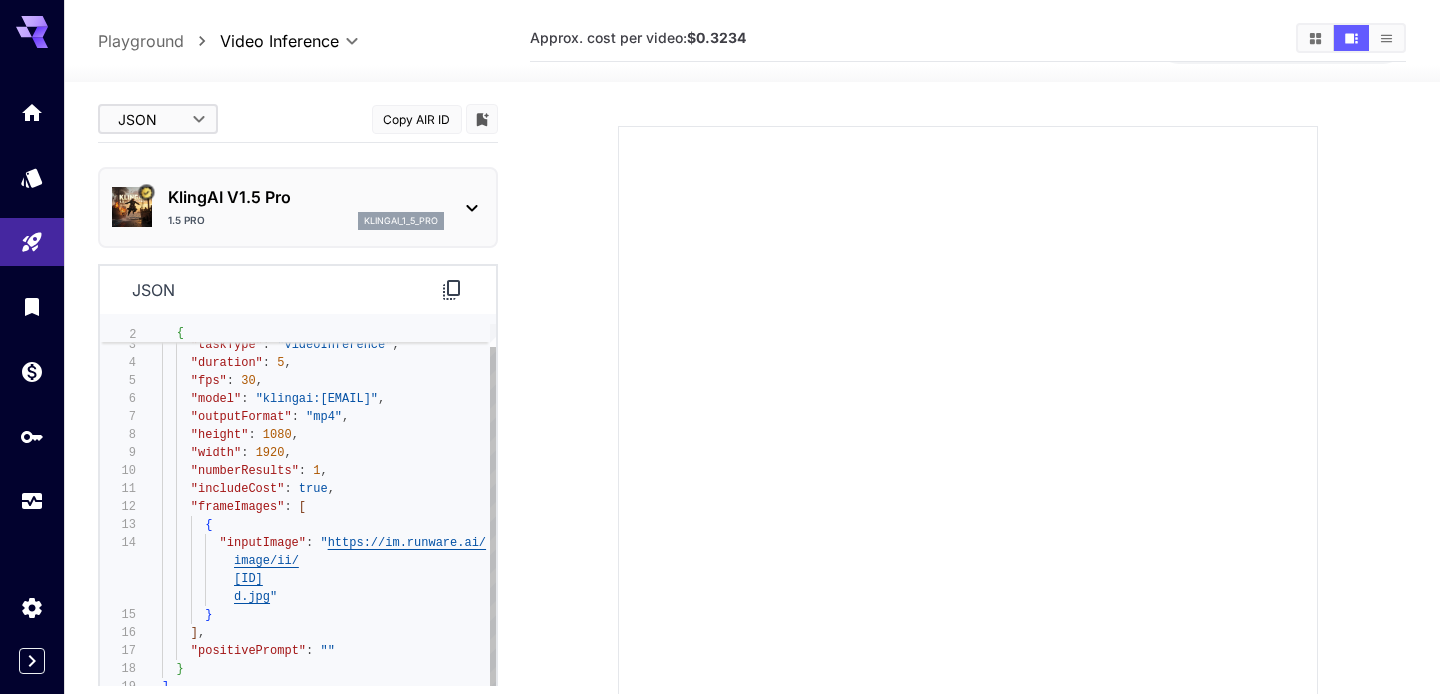 type on "**********" 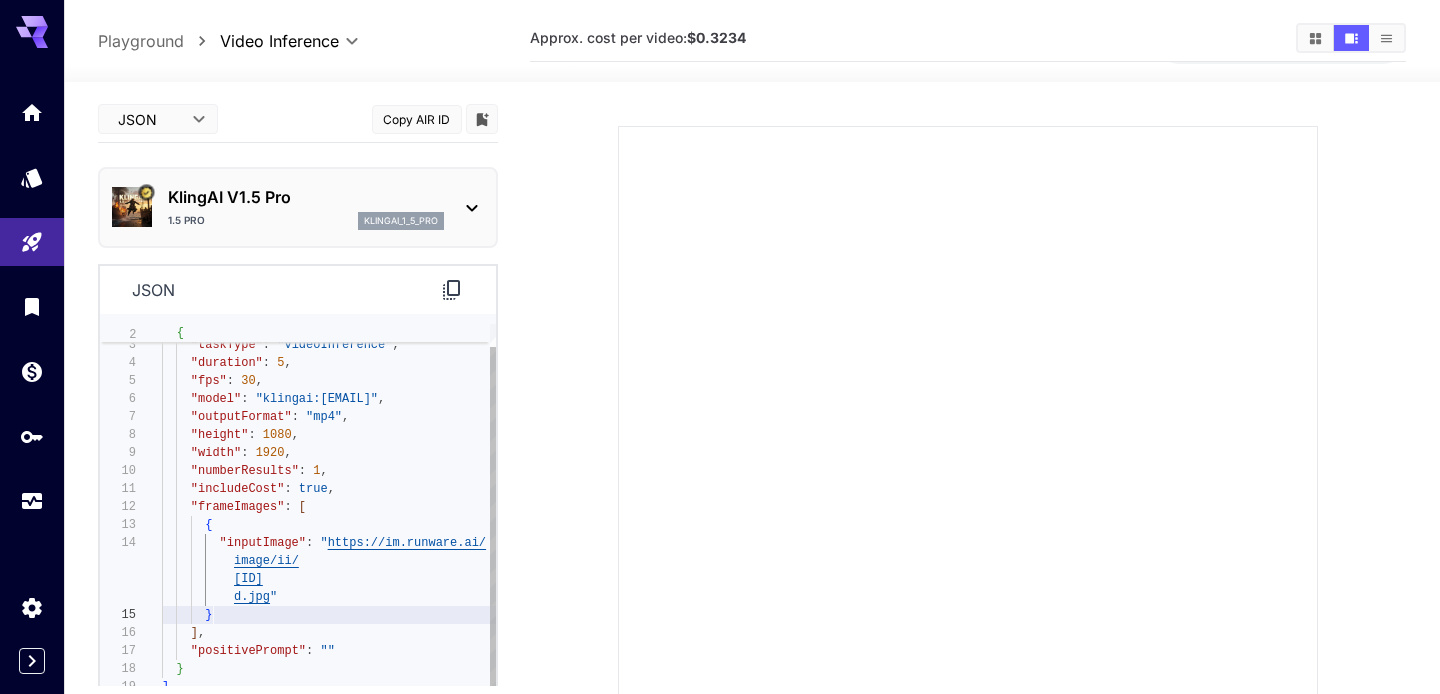 scroll, scrollTop: 126, scrollLeft: 0, axis: vertical 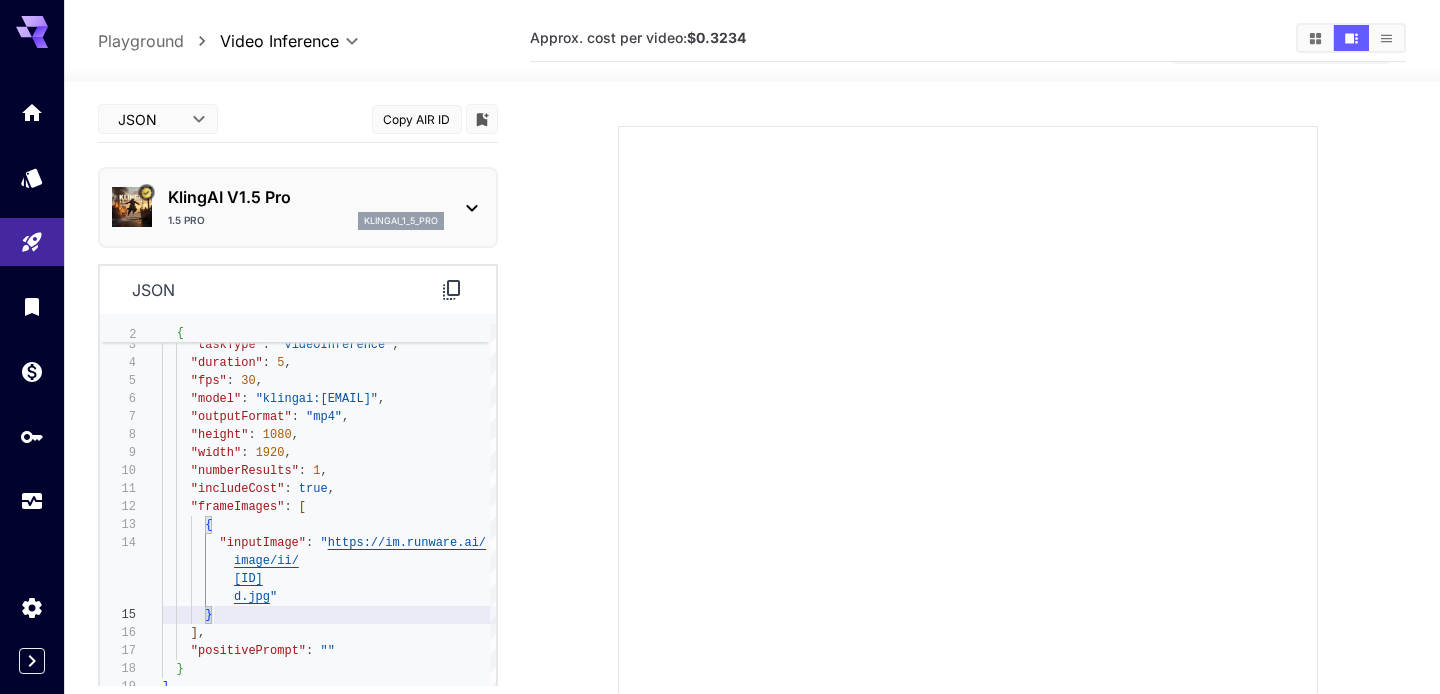 click on "**********" at bounding box center [720, 401] 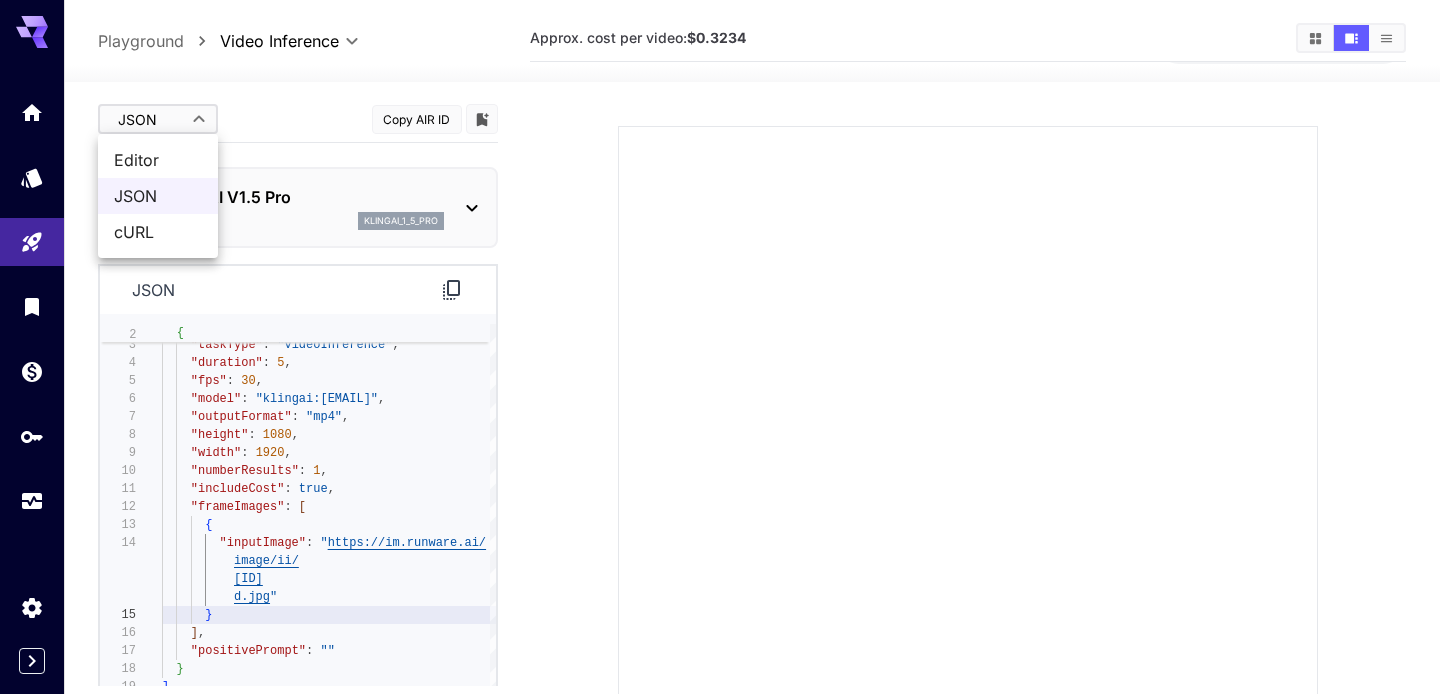 click on "Editor" at bounding box center (158, 160) 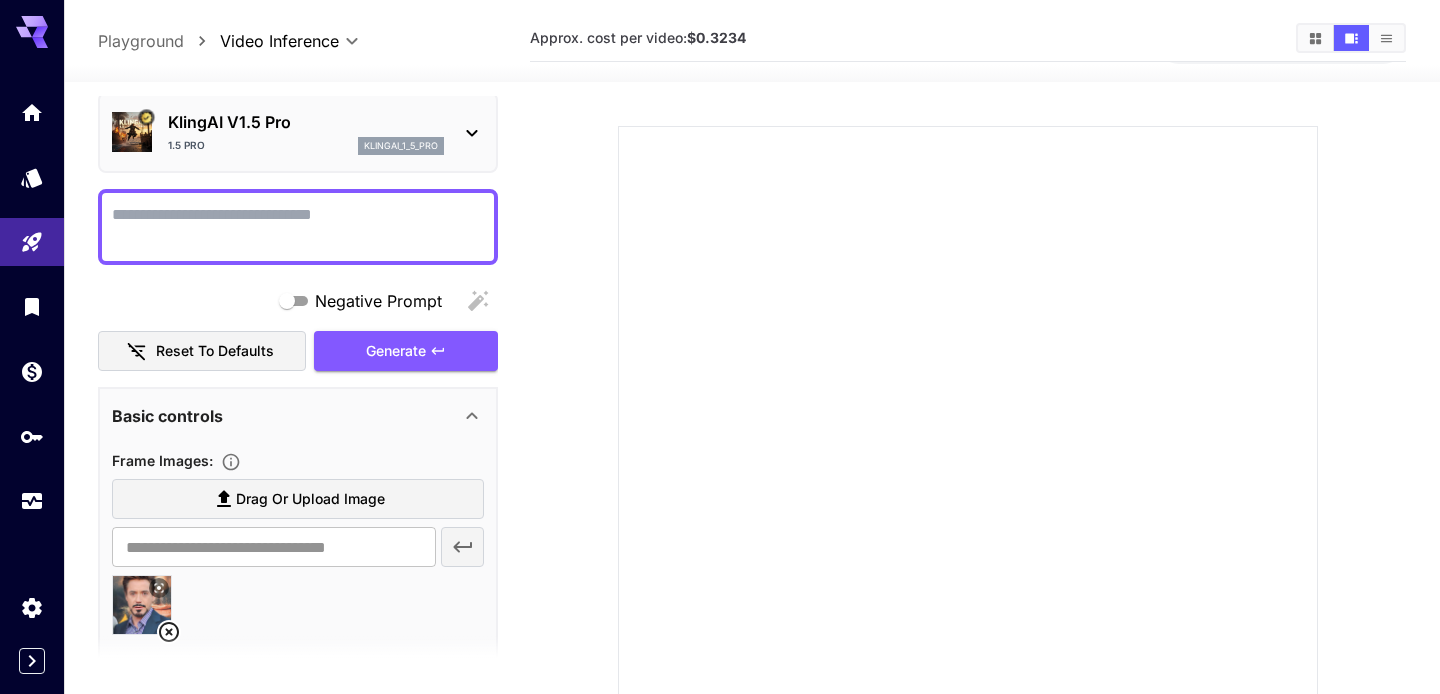 scroll, scrollTop: 81, scrollLeft: 0, axis: vertical 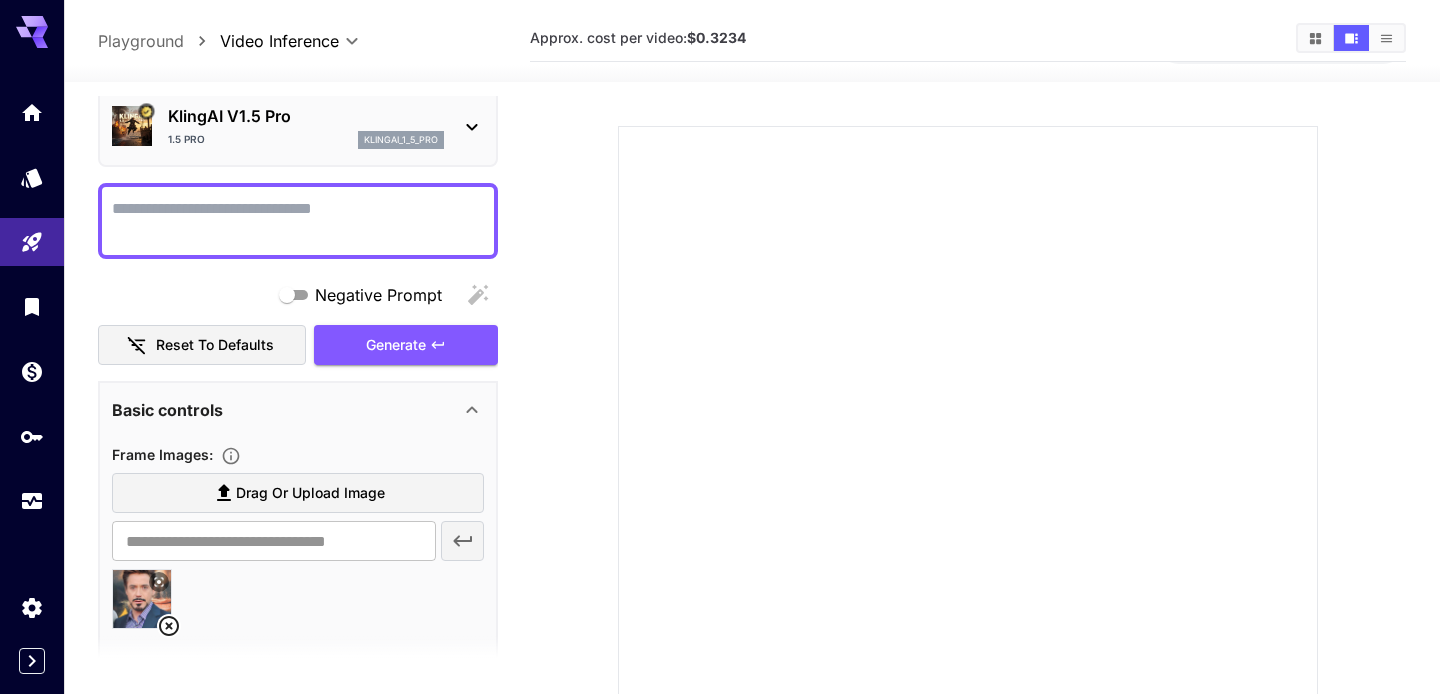 click on "Drag or upload image" at bounding box center [310, 493] 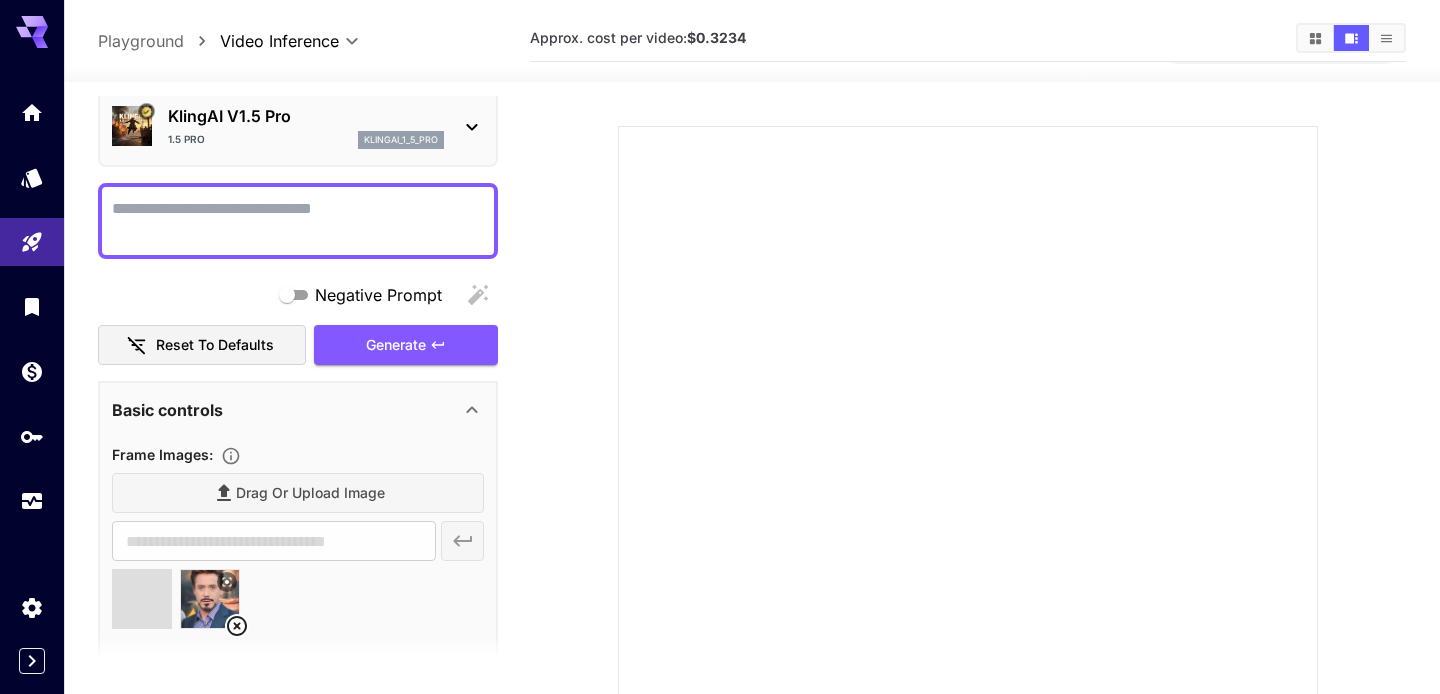 scroll, scrollTop: 0, scrollLeft: 0, axis: both 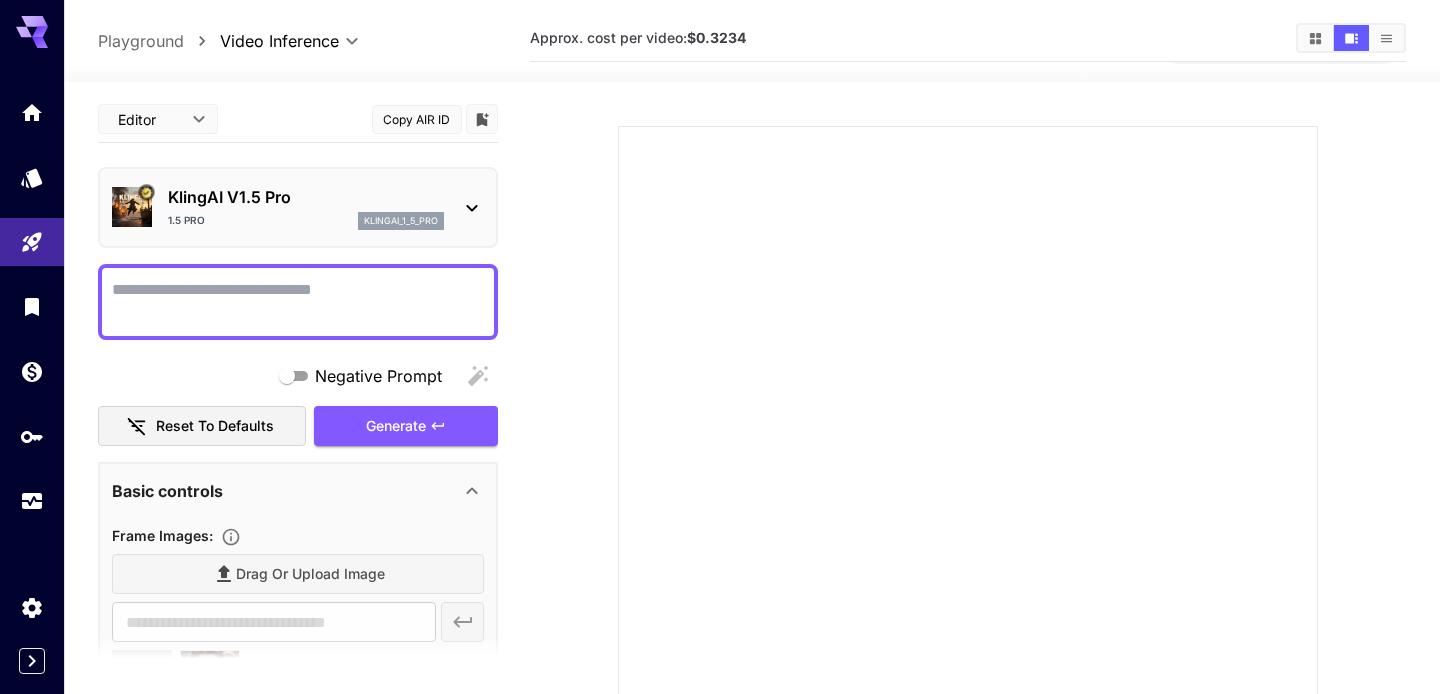 type on "**********" 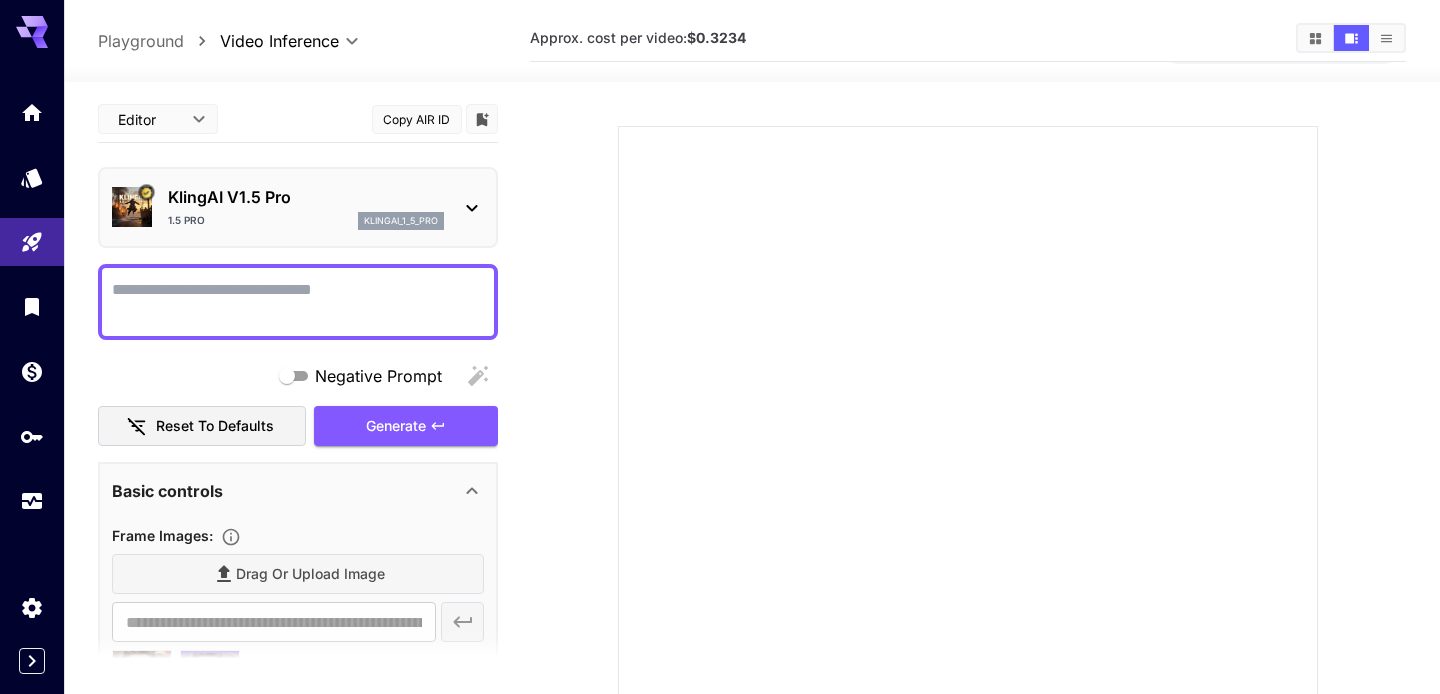 click on "**********" at bounding box center [720, 401] 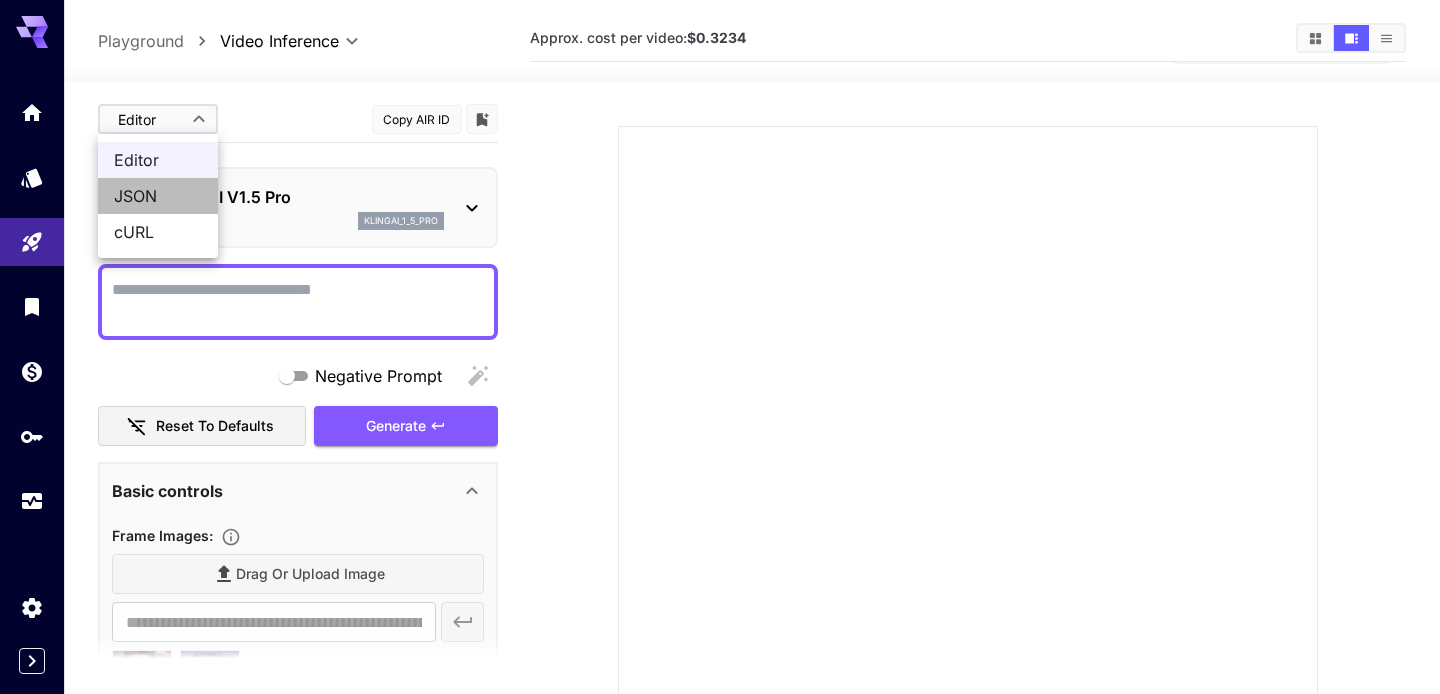 click on "JSON" at bounding box center [158, 196] 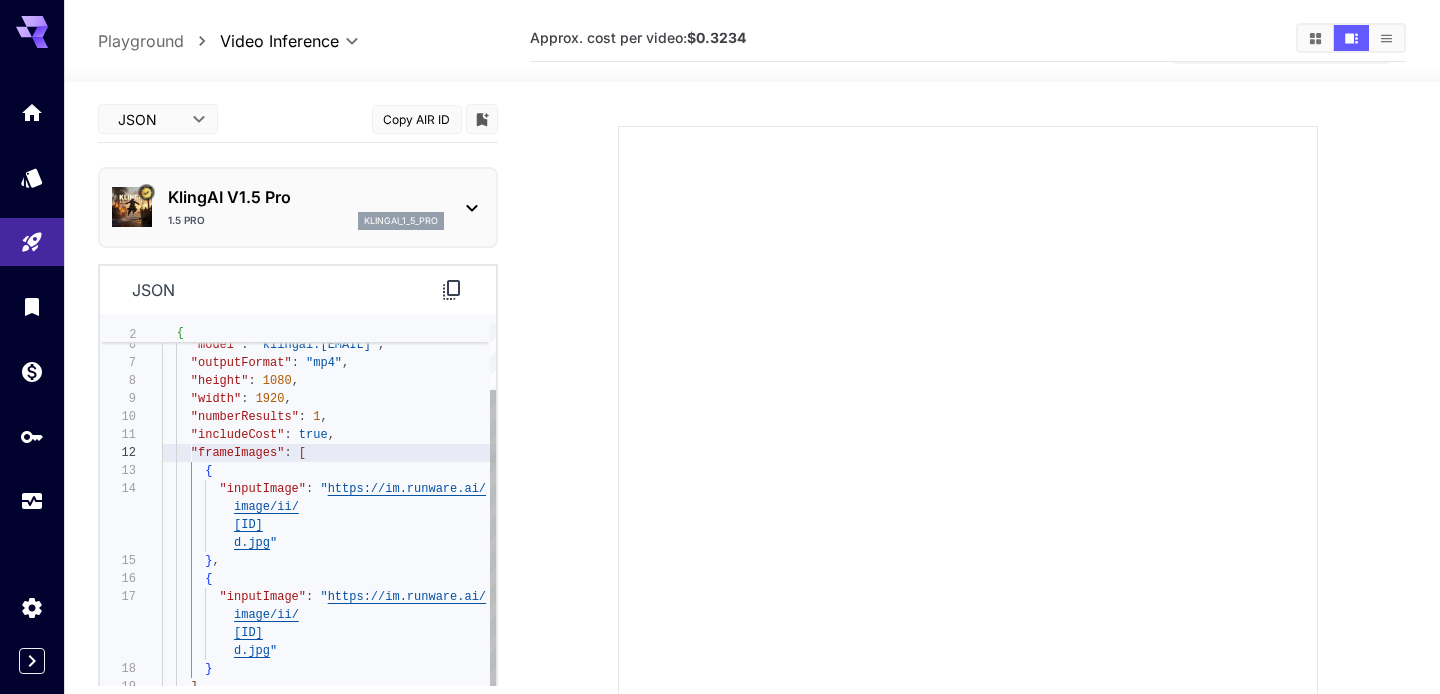 scroll, scrollTop: 18, scrollLeft: 0, axis: vertical 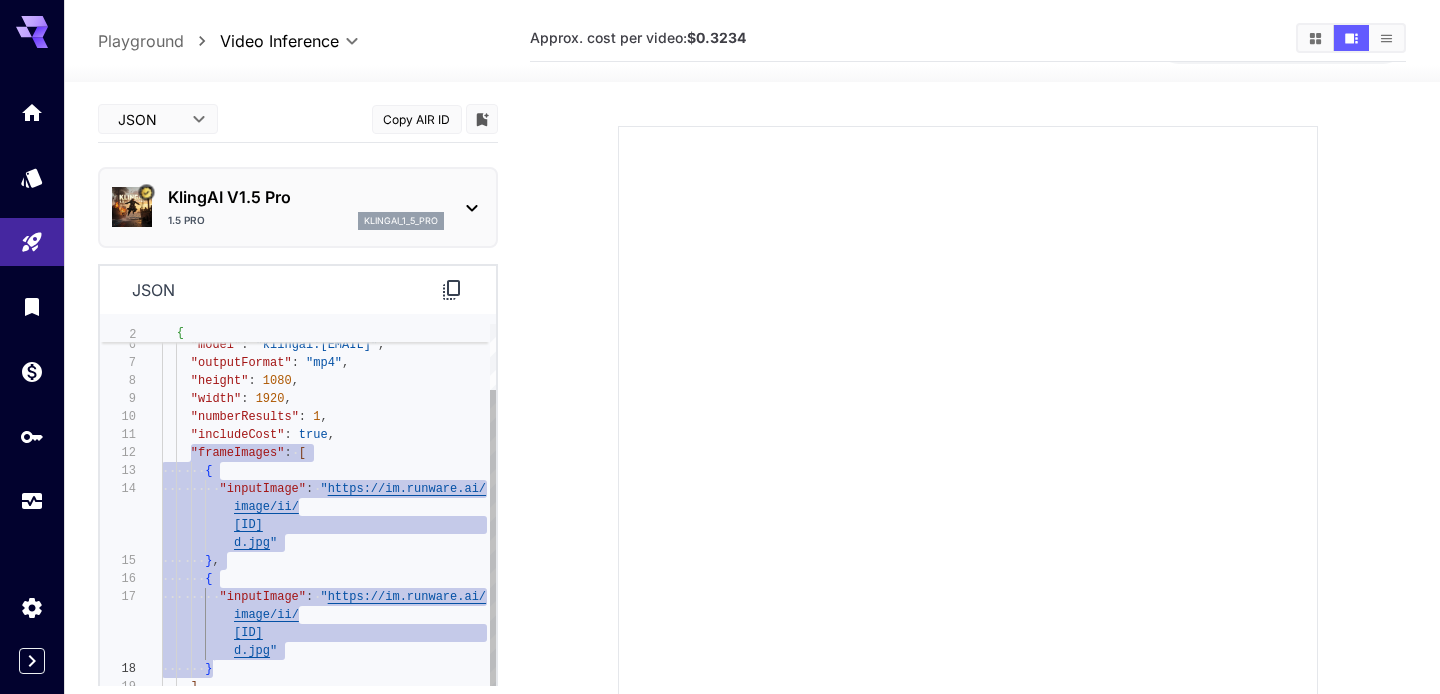 drag, startPoint x: 193, startPoint y: 453, endPoint x: 228, endPoint y: 667, distance: 216.84326 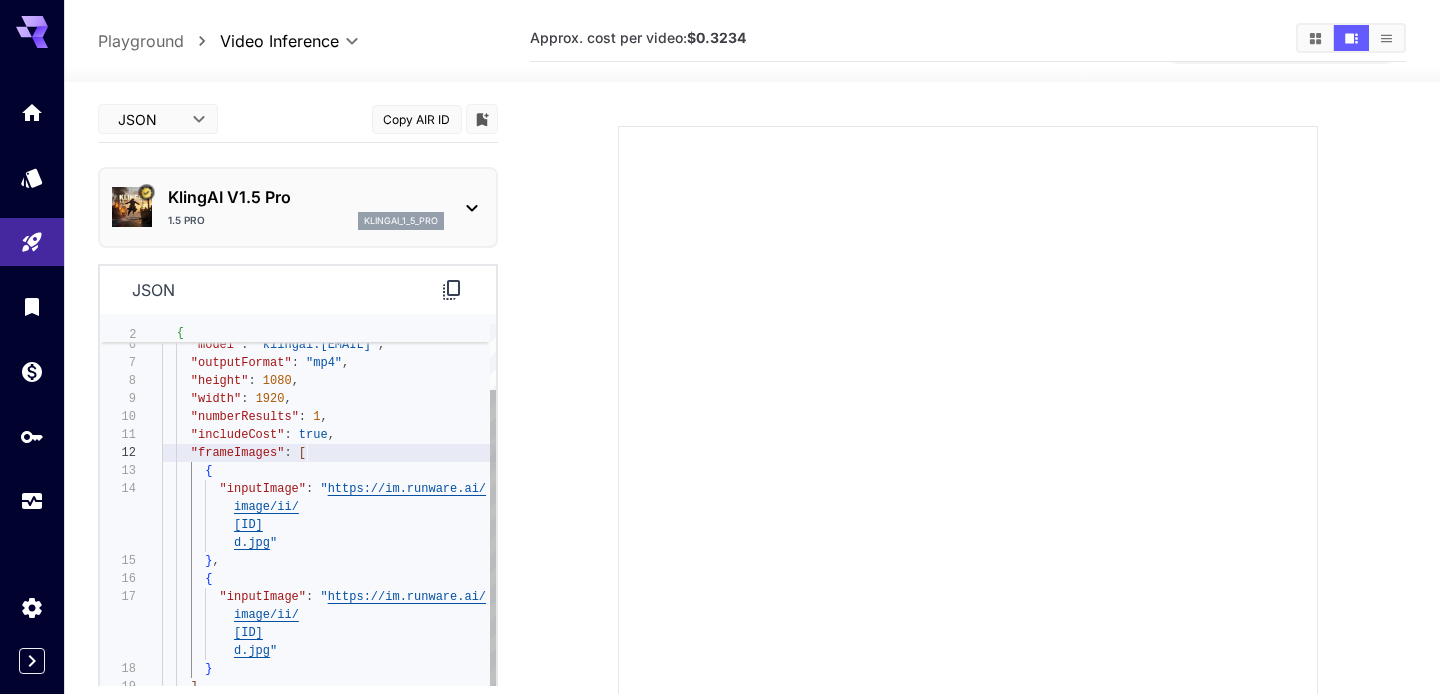 click on ""fps" :   30 ,      "model" :   "klingai:[EMAIL]" ,      "outputFormat" :   "mp4" ,      "height" :   1080 ,      "width" :   1920 ,      "numberResults" :   1 ,      "includeCost" :   true ,      "frameImages" :   [        {          "inputImage" :   " https://im.runware.ai/            image/ii/            [ID]            d.jpg "        } ,        {          "inputImage" :   " https://im.runware.ai/            image/ii/            [ID]            d.jpg "        }      ] ,      "positivePrompt" :   ""    }" at bounding box center [329, 498] 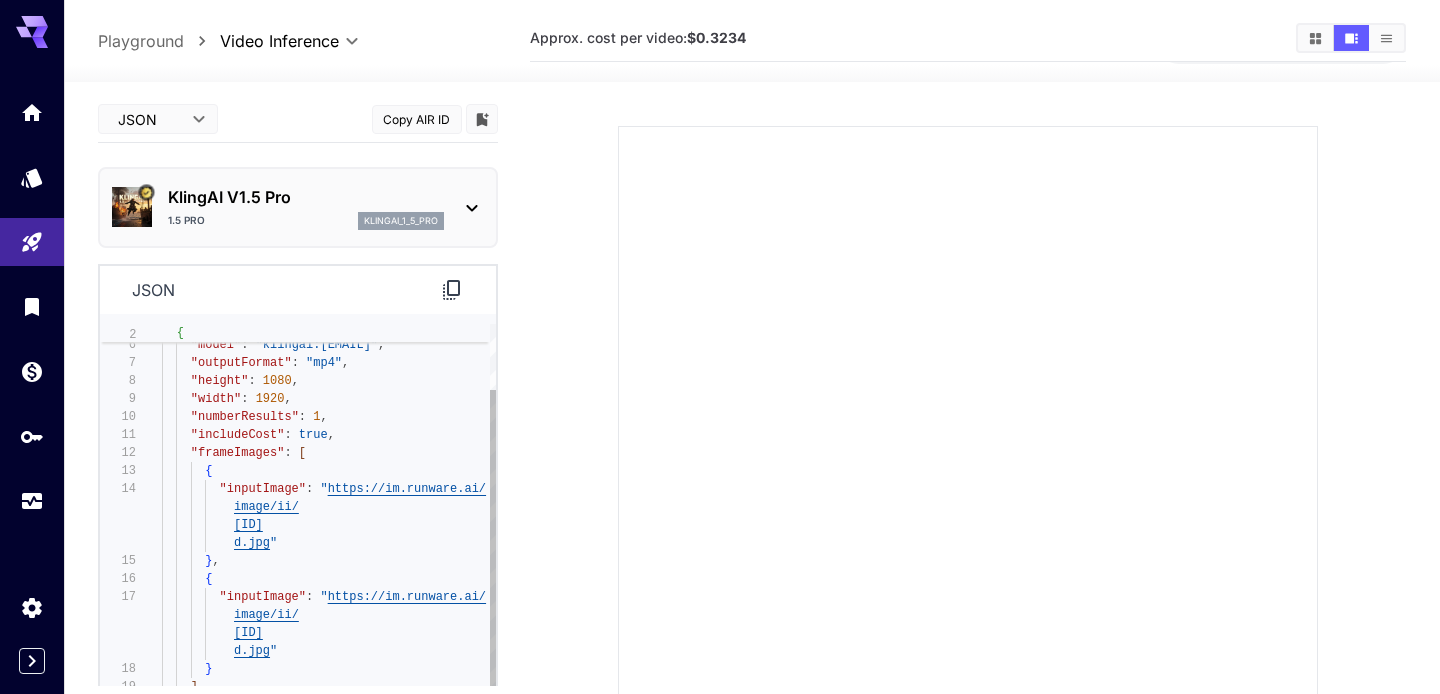 type on "**********" 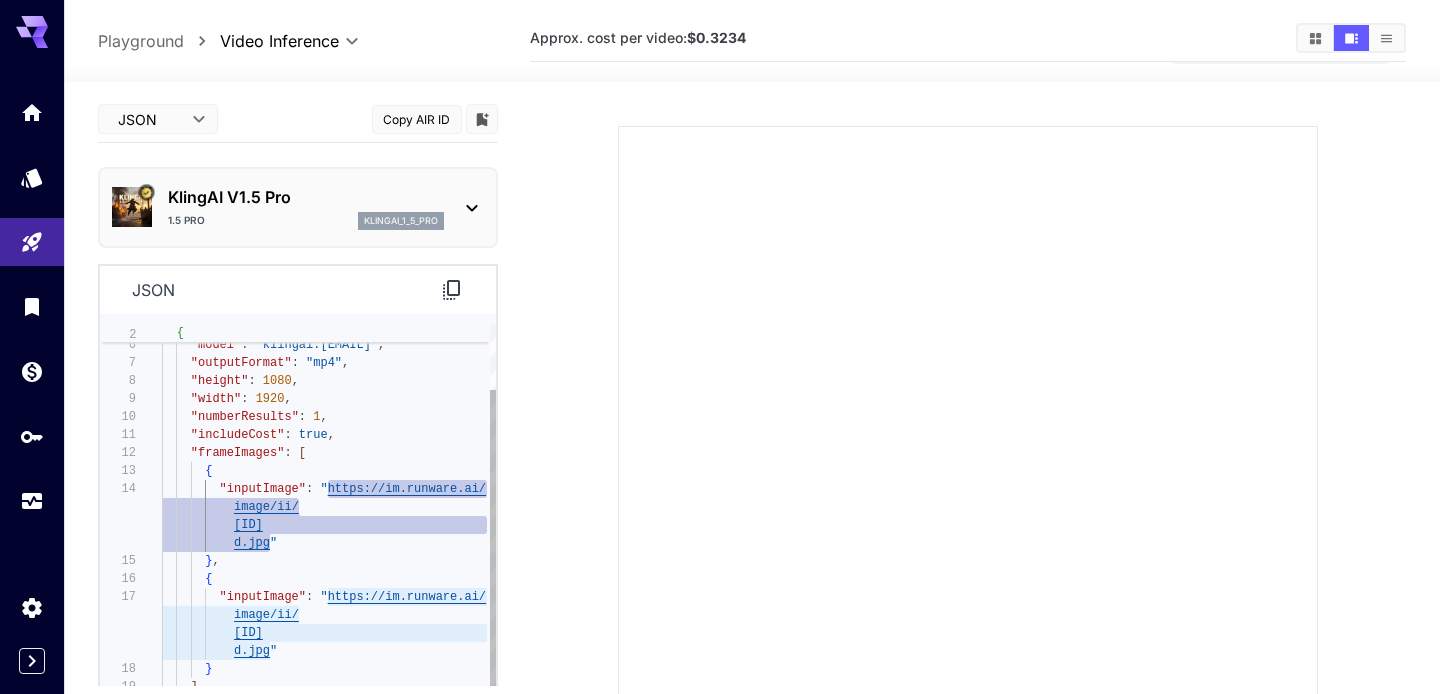 drag, startPoint x: 326, startPoint y: 488, endPoint x: 271, endPoint y: 546, distance: 79.93122 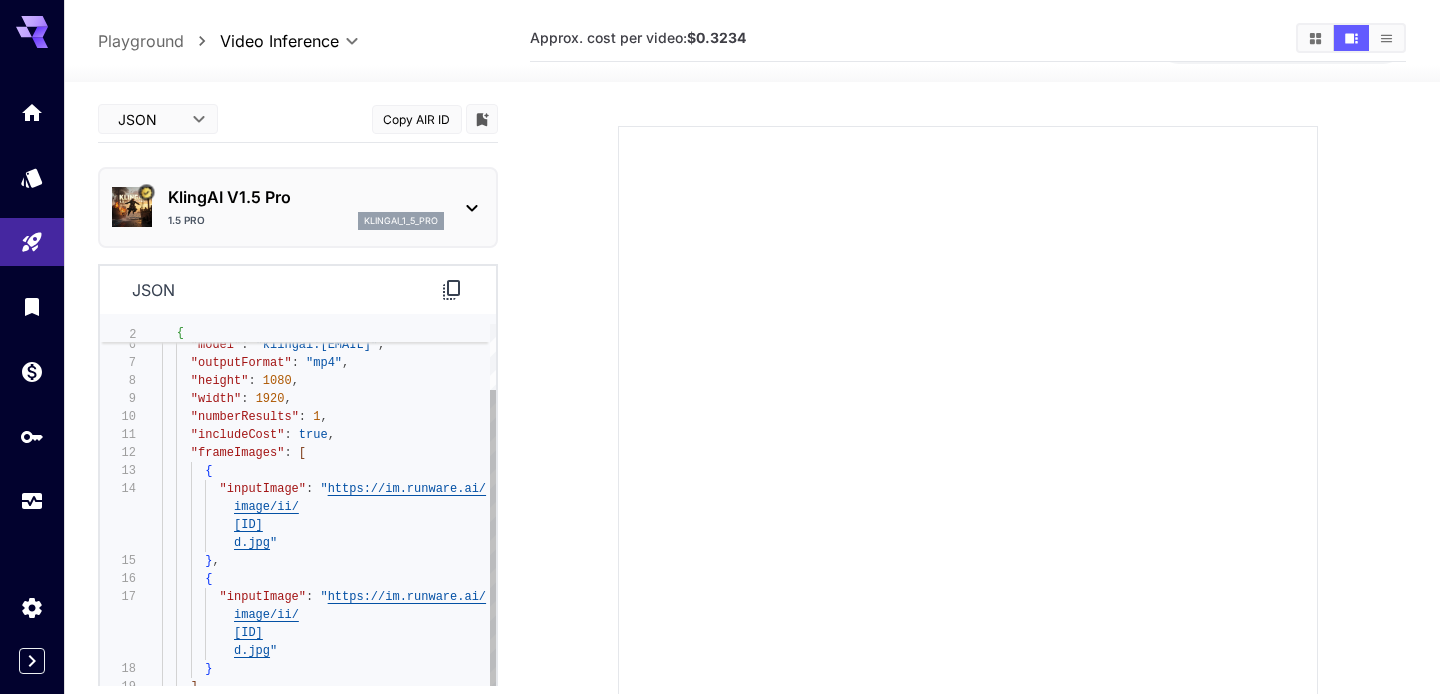 scroll, scrollTop: 18, scrollLeft: 0, axis: vertical 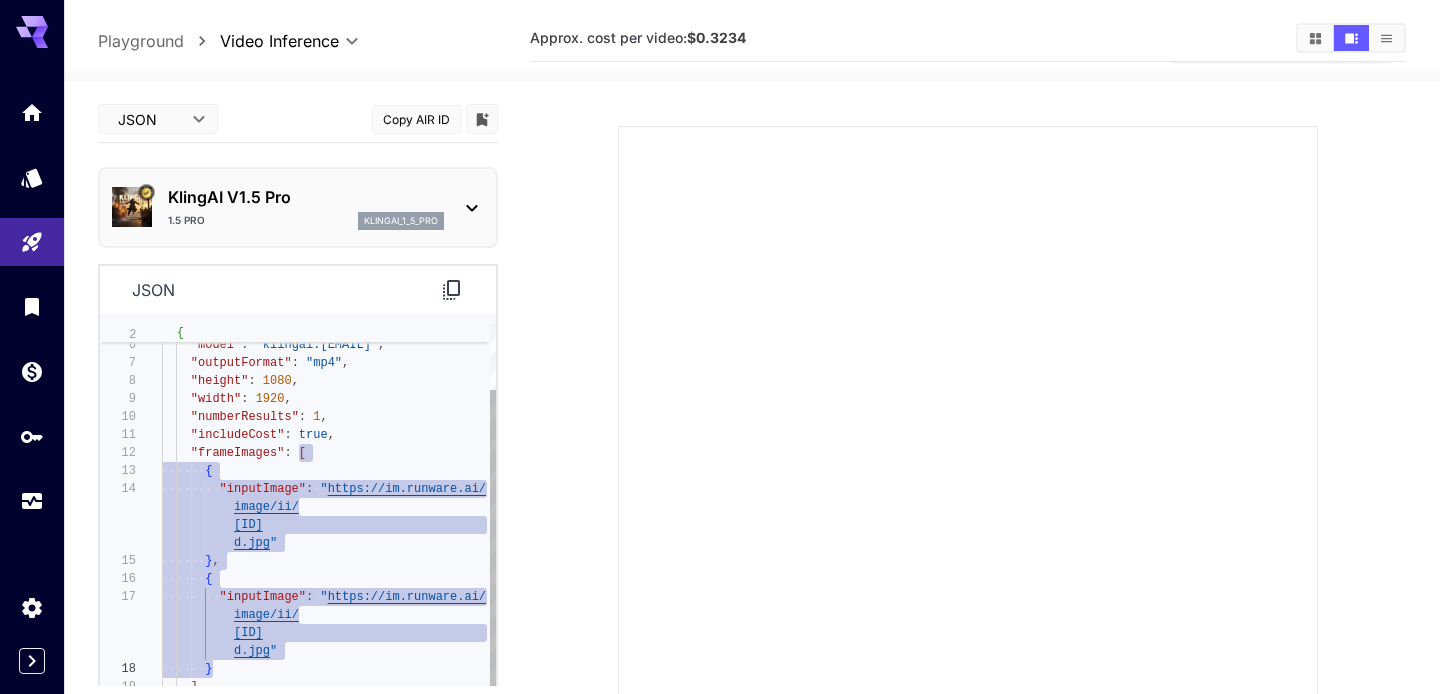 drag, startPoint x: 301, startPoint y: 456, endPoint x: 282, endPoint y: 665, distance: 209.86186 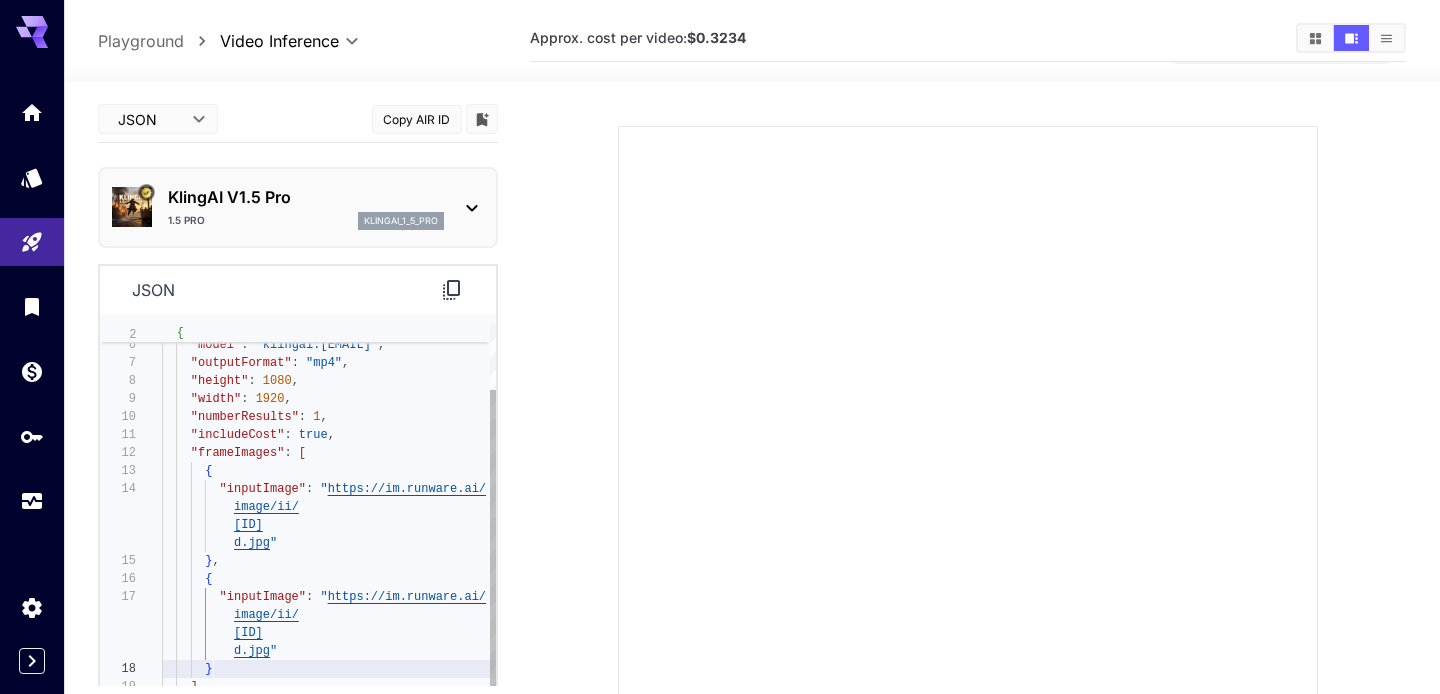 scroll, scrollTop: 54, scrollLeft: 0, axis: vertical 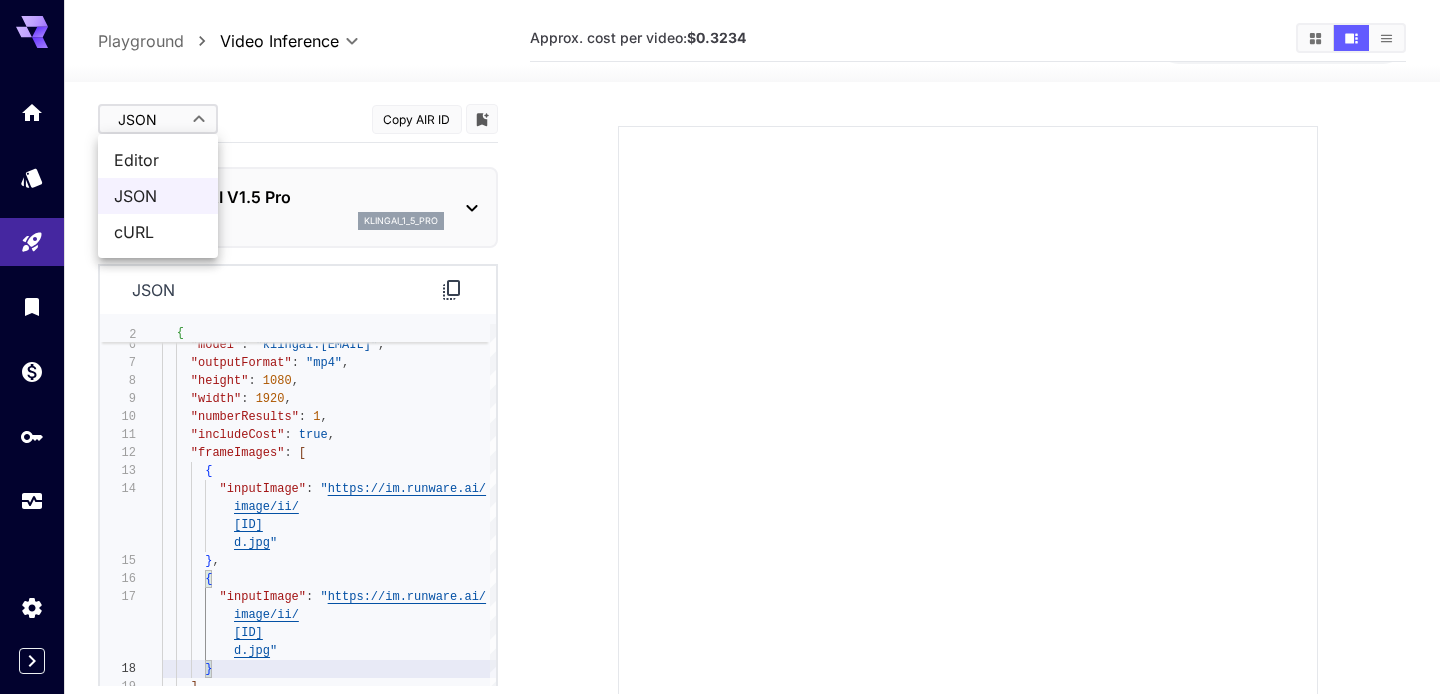 click on "**********" at bounding box center [720, 401] 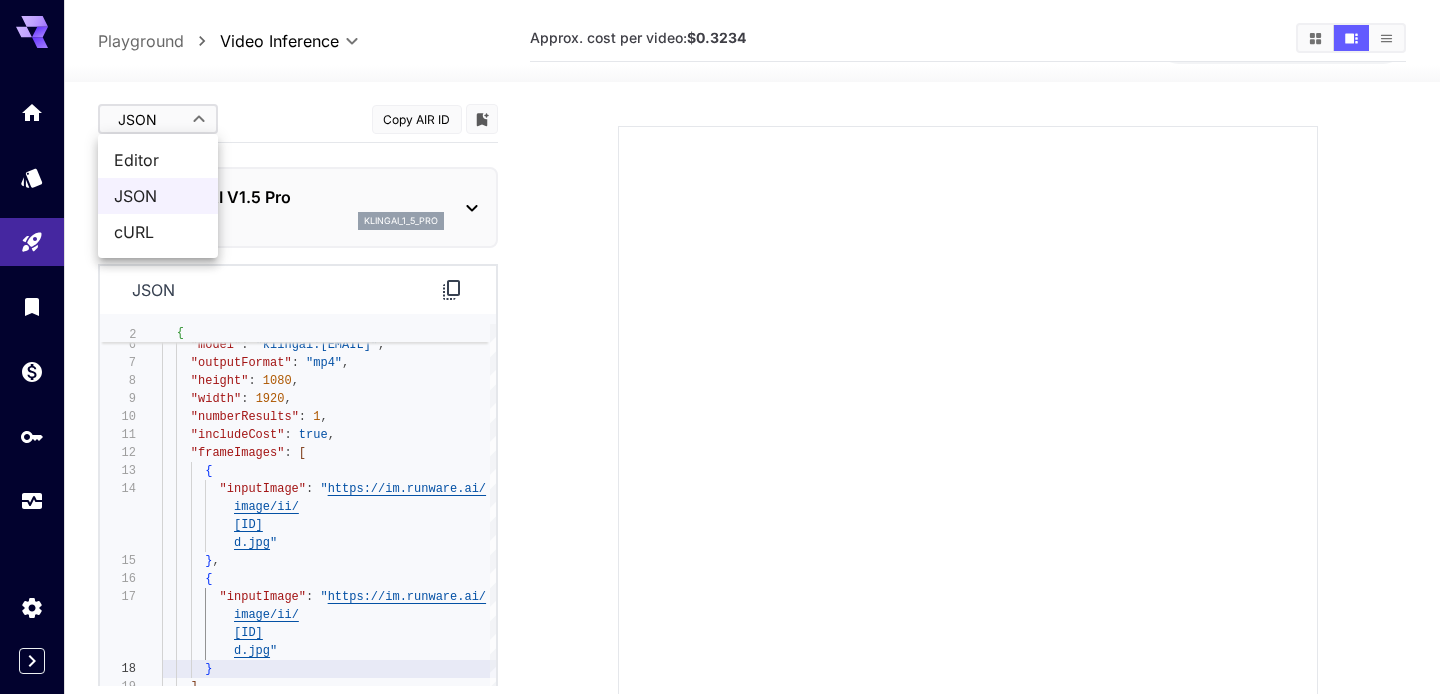click on "Editor" at bounding box center [158, 160] 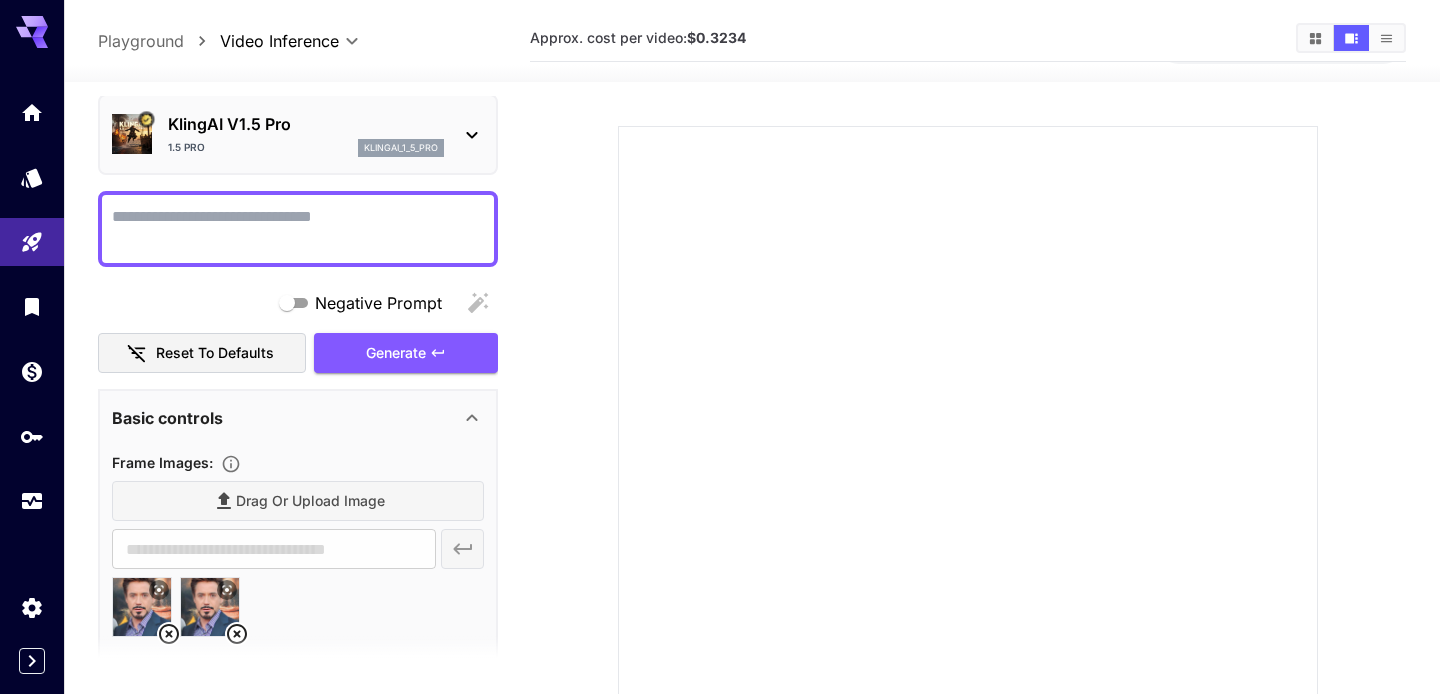 scroll, scrollTop: 106, scrollLeft: 0, axis: vertical 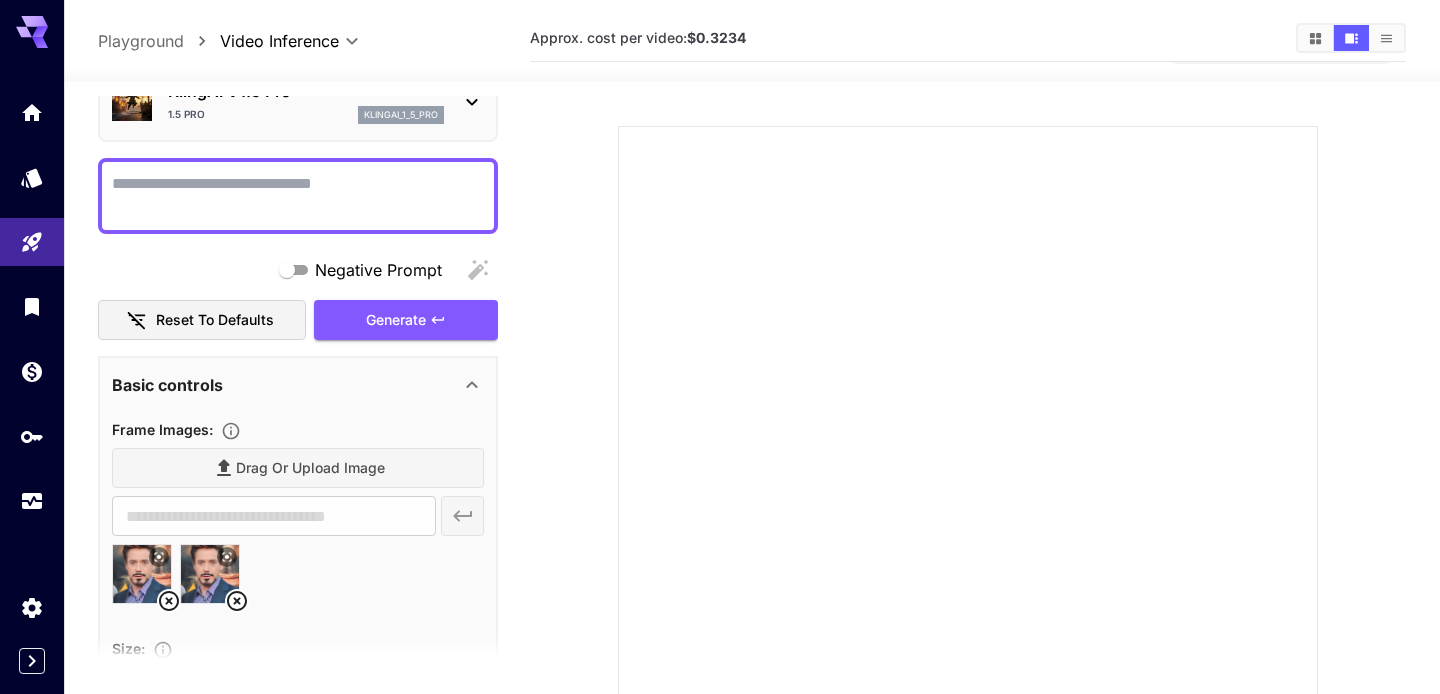 click on "Negative Prompt" at bounding box center [298, 196] 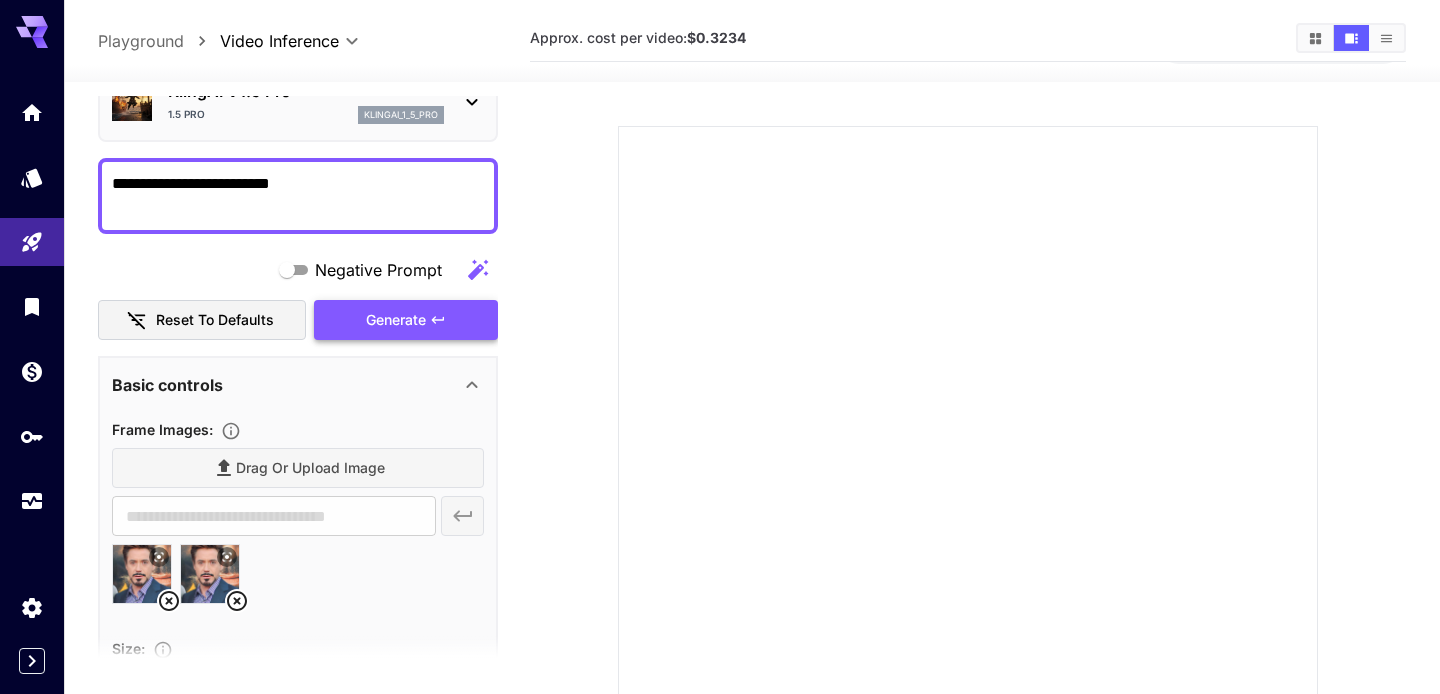 type on "**********" 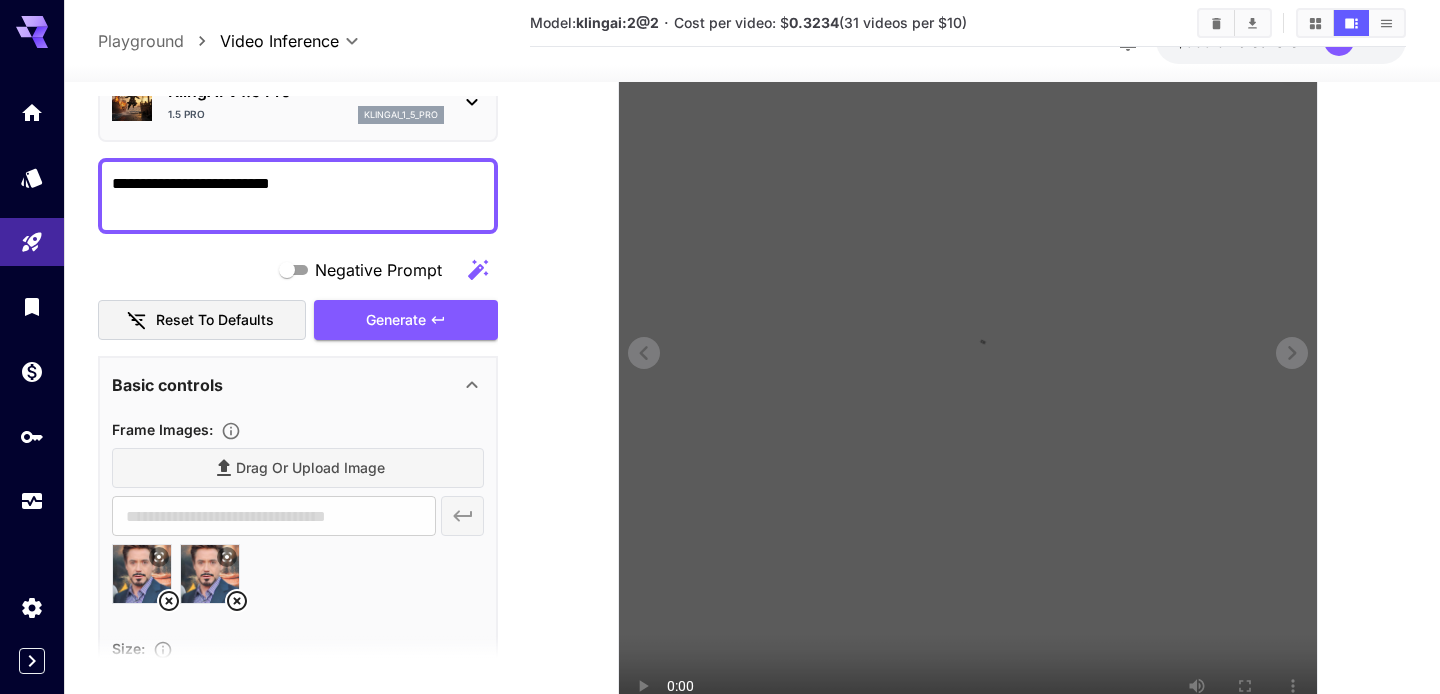 scroll, scrollTop: 395, scrollLeft: 0, axis: vertical 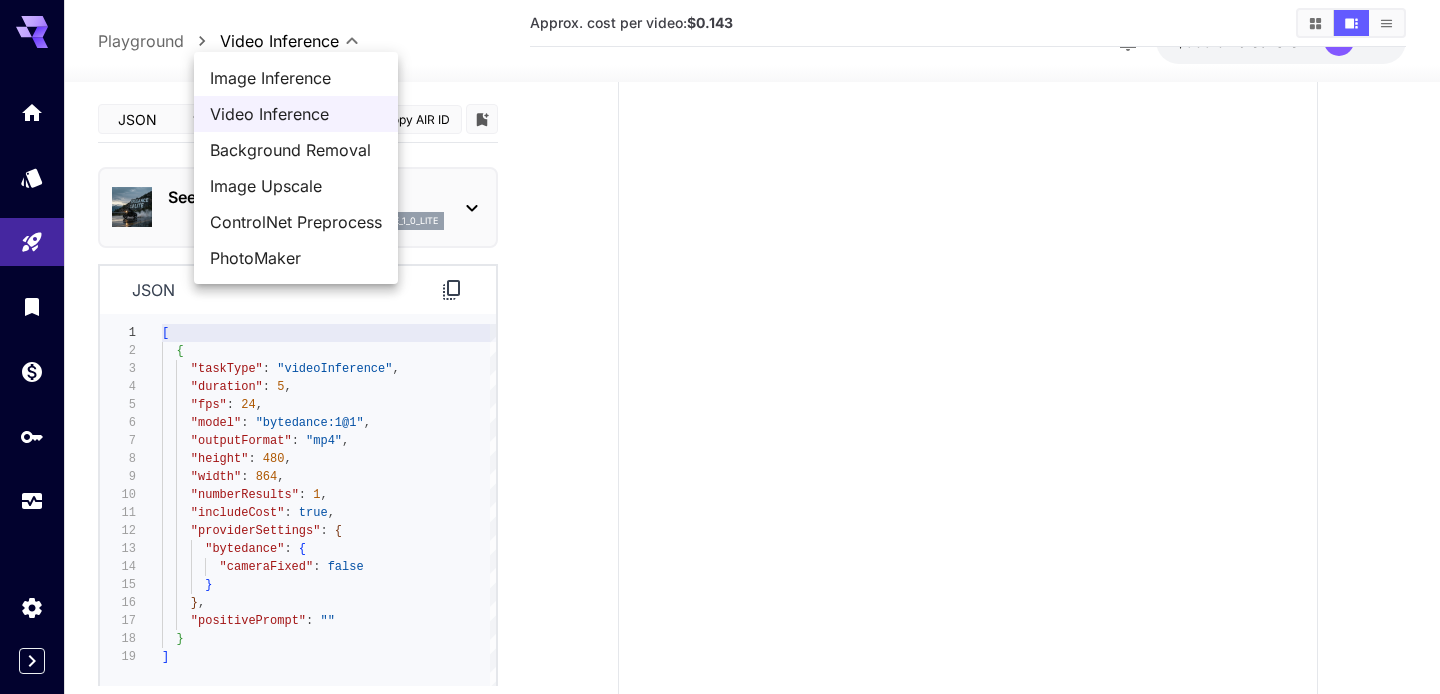 click on "**********" at bounding box center [720, 326] 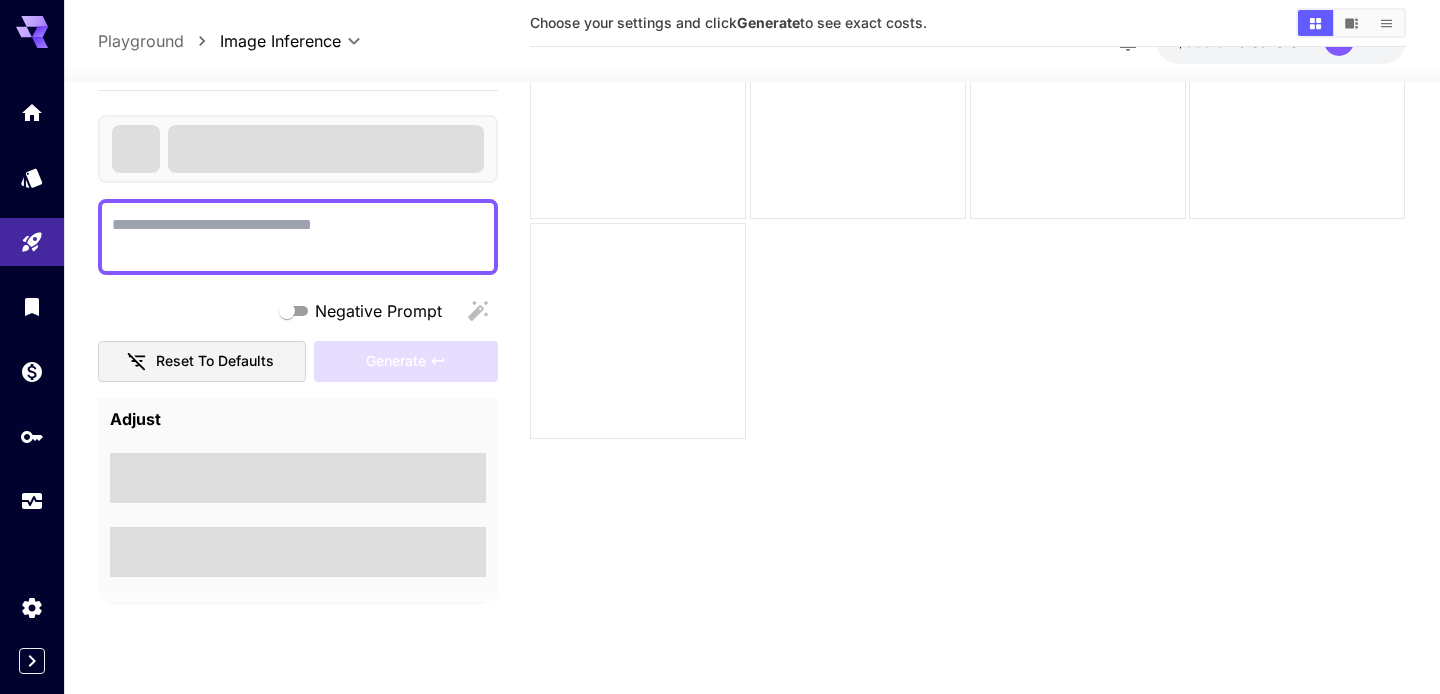 scroll, scrollTop: 0, scrollLeft: 0, axis: both 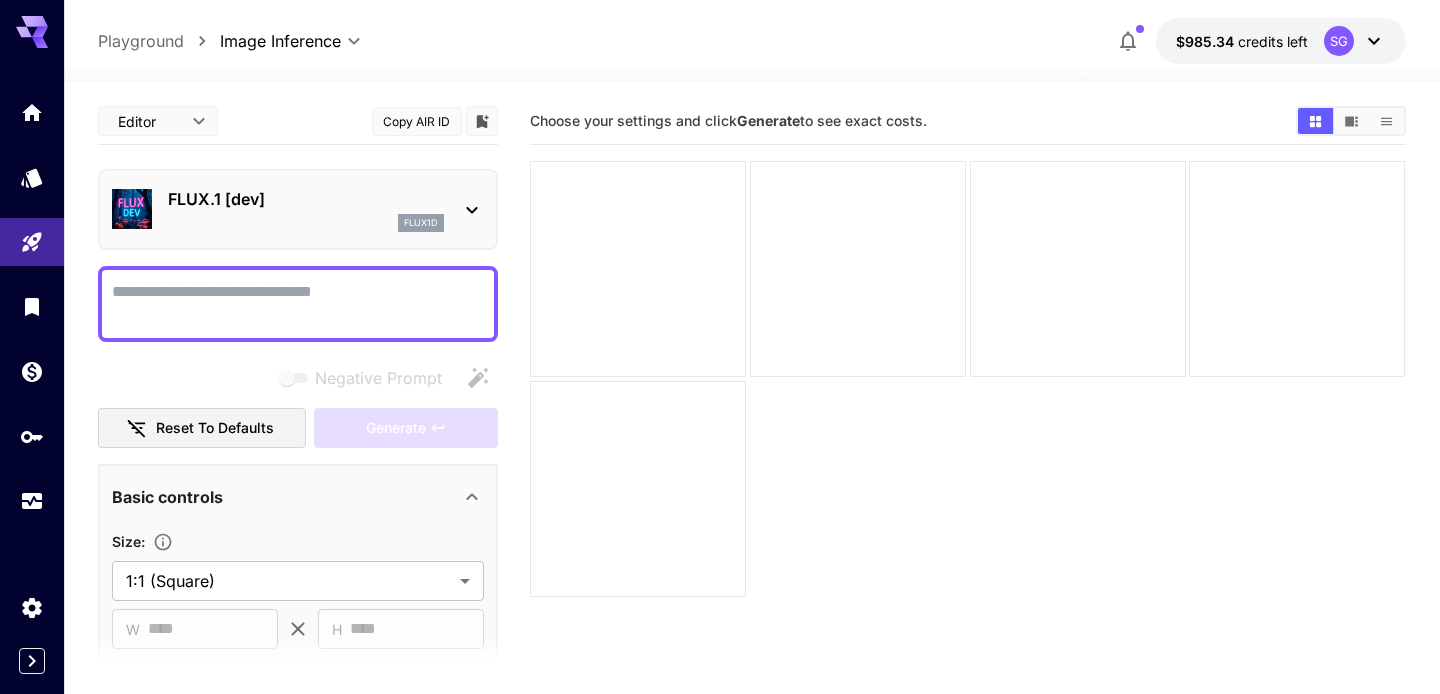 click on "FLUX.1 [dev]" at bounding box center [306, 199] 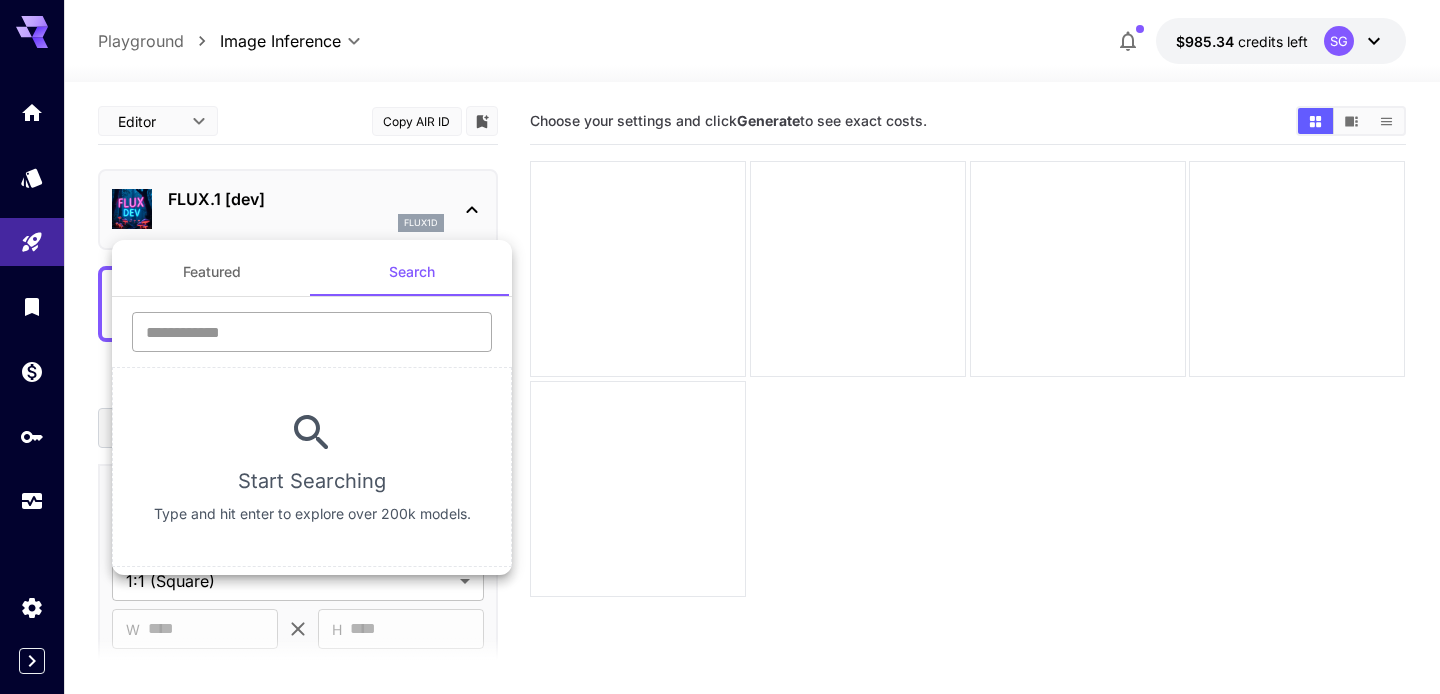 click at bounding box center [312, 332] 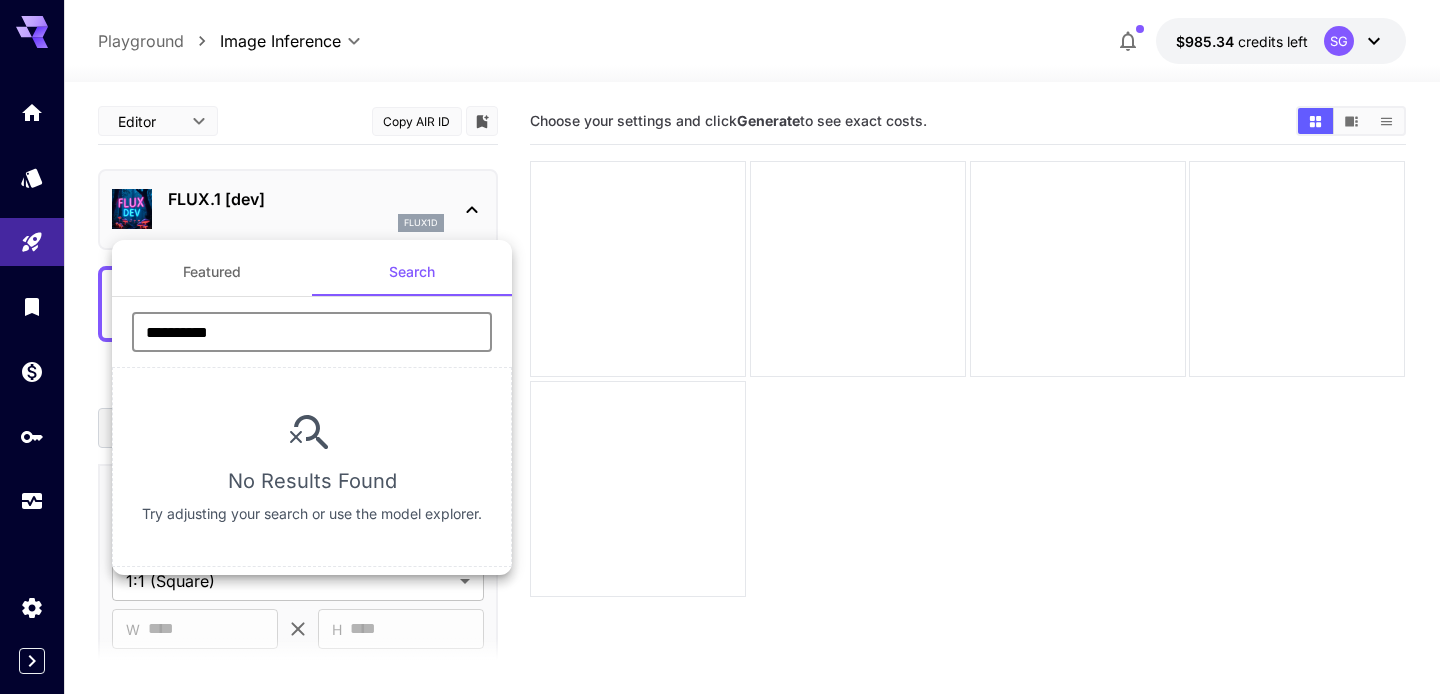 drag, startPoint x: 270, startPoint y: 350, endPoint x: 135, endPoint y: 347, distance: 135.03333 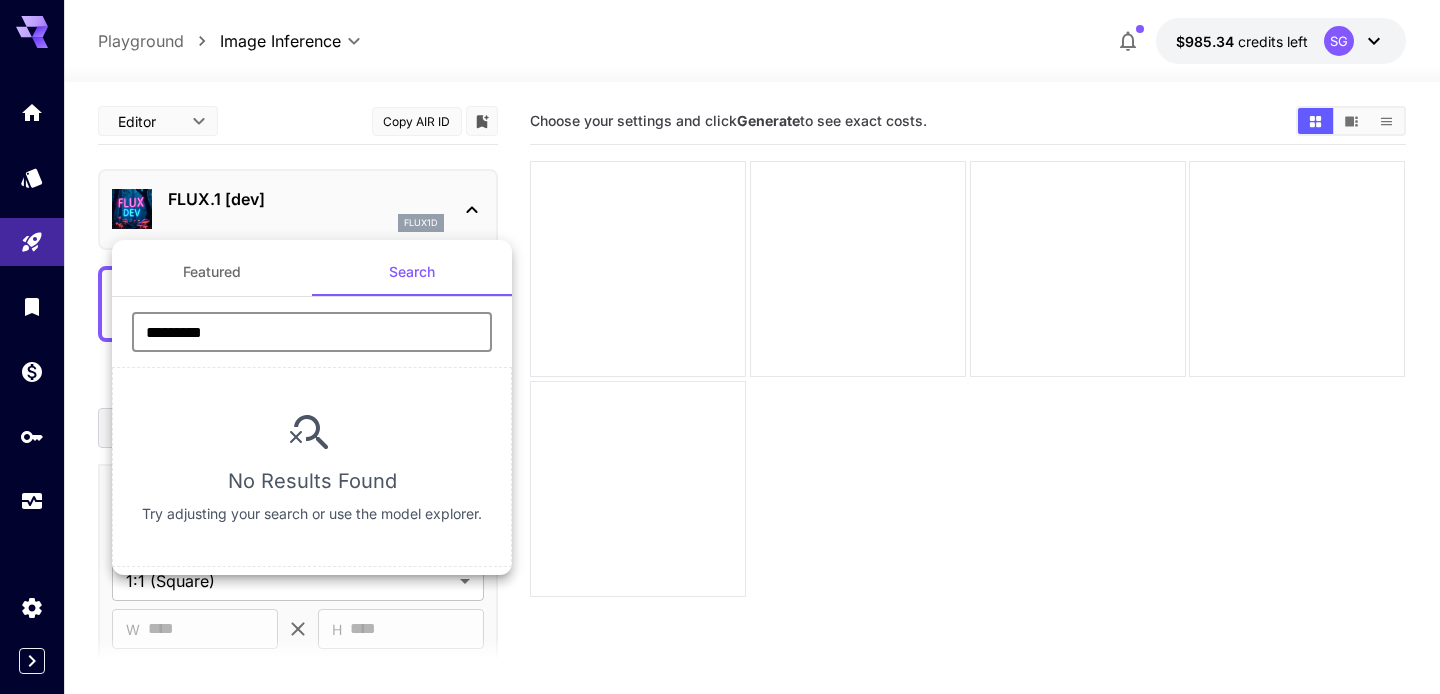 type 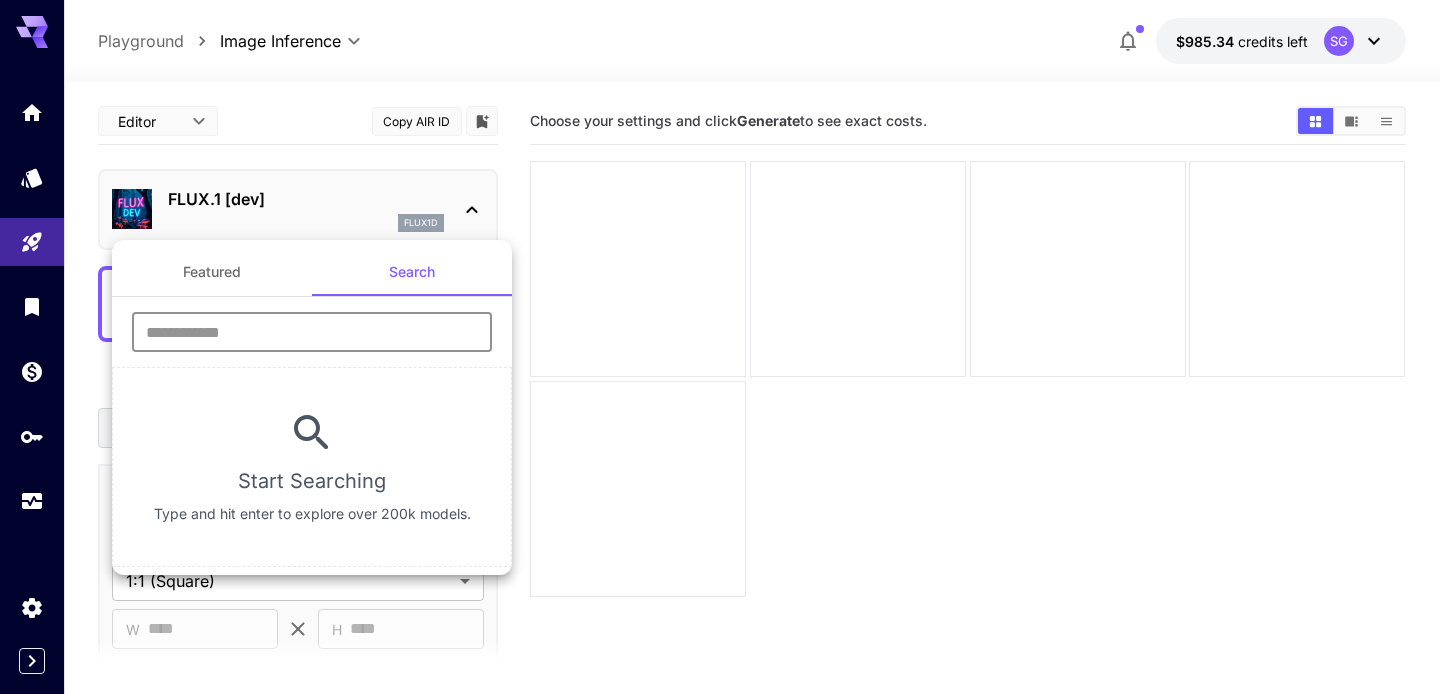 click at bounding box center [720, 347] 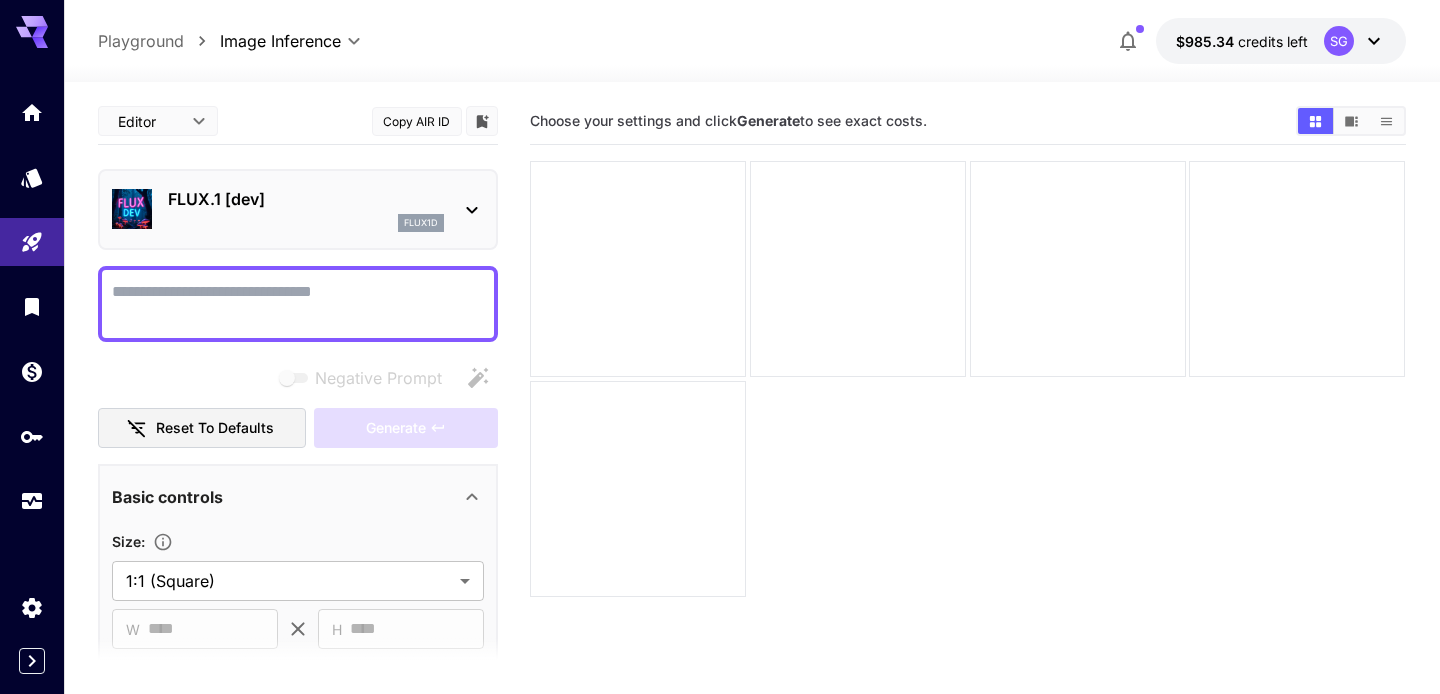 click at bounding box center [638, 269] 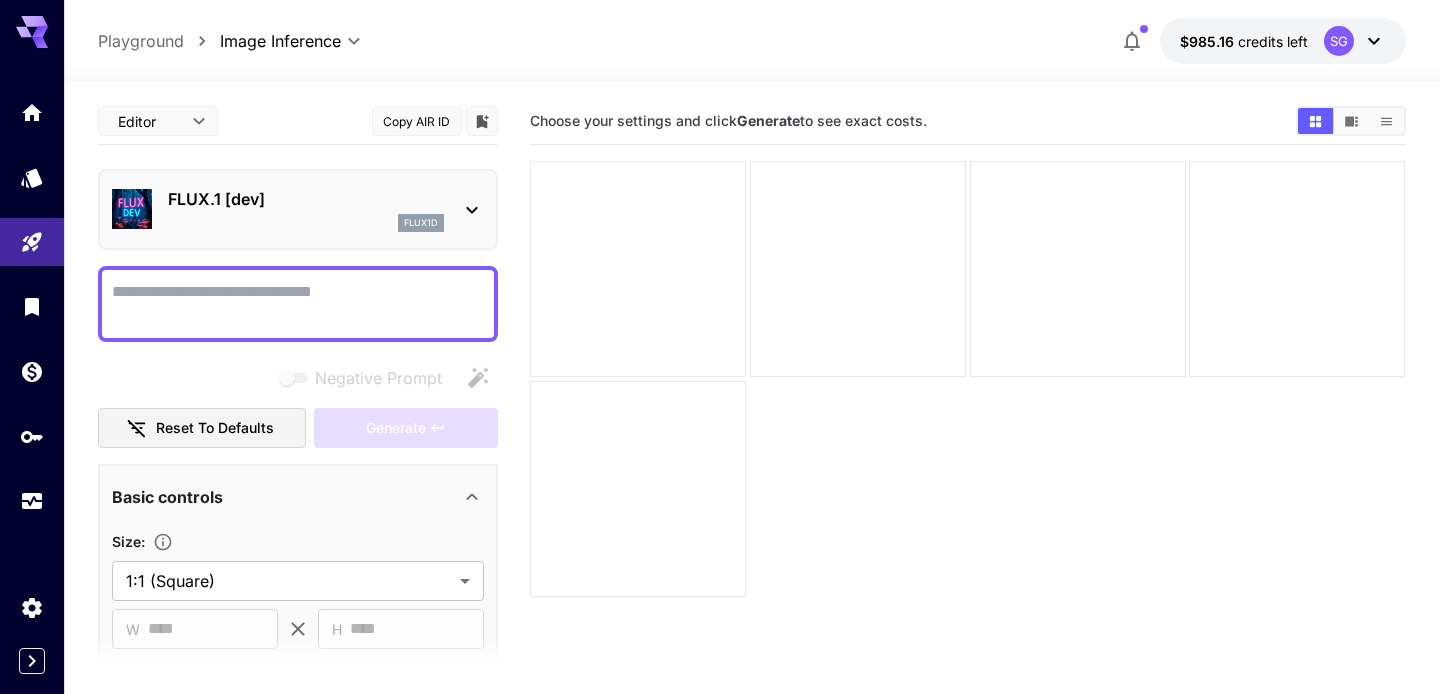 scroll, scrollTop: 0, scrollLeft: 0, axis: both 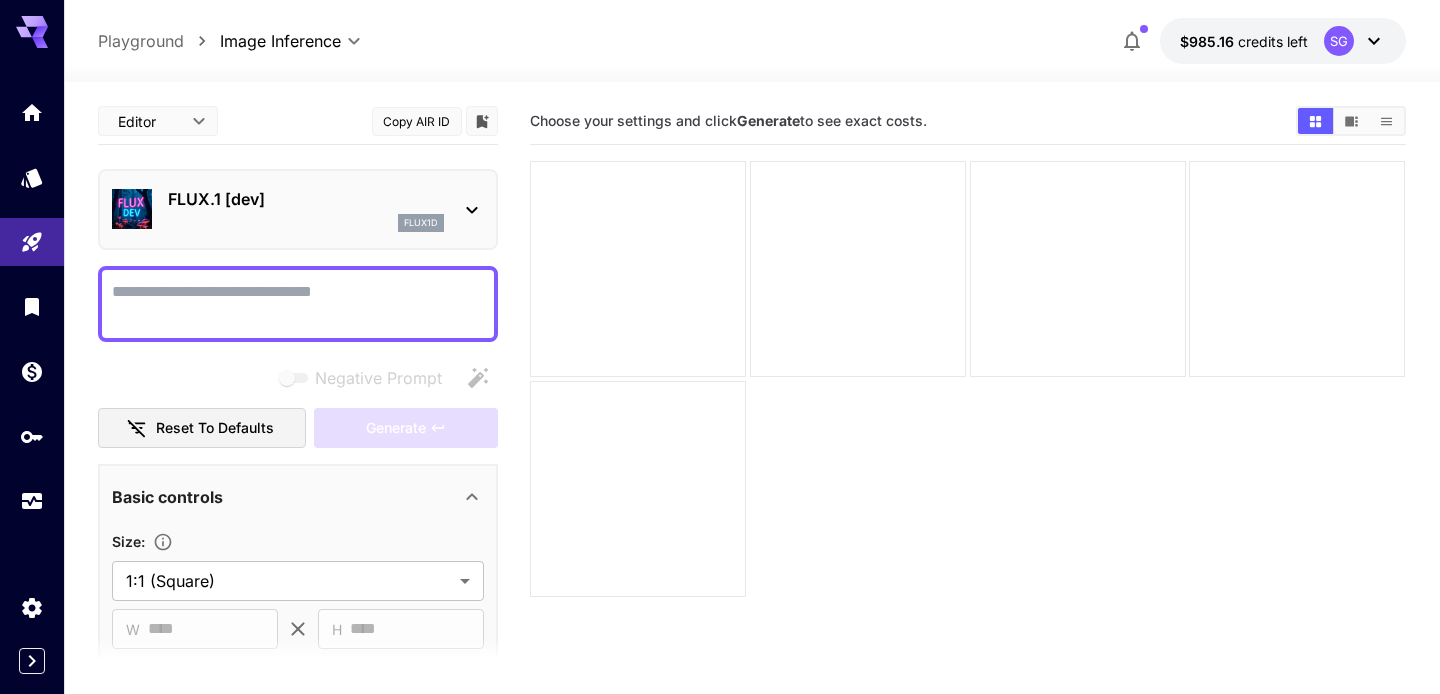click on "FLUX.1 [dev]" at bounding box center [306, 199] 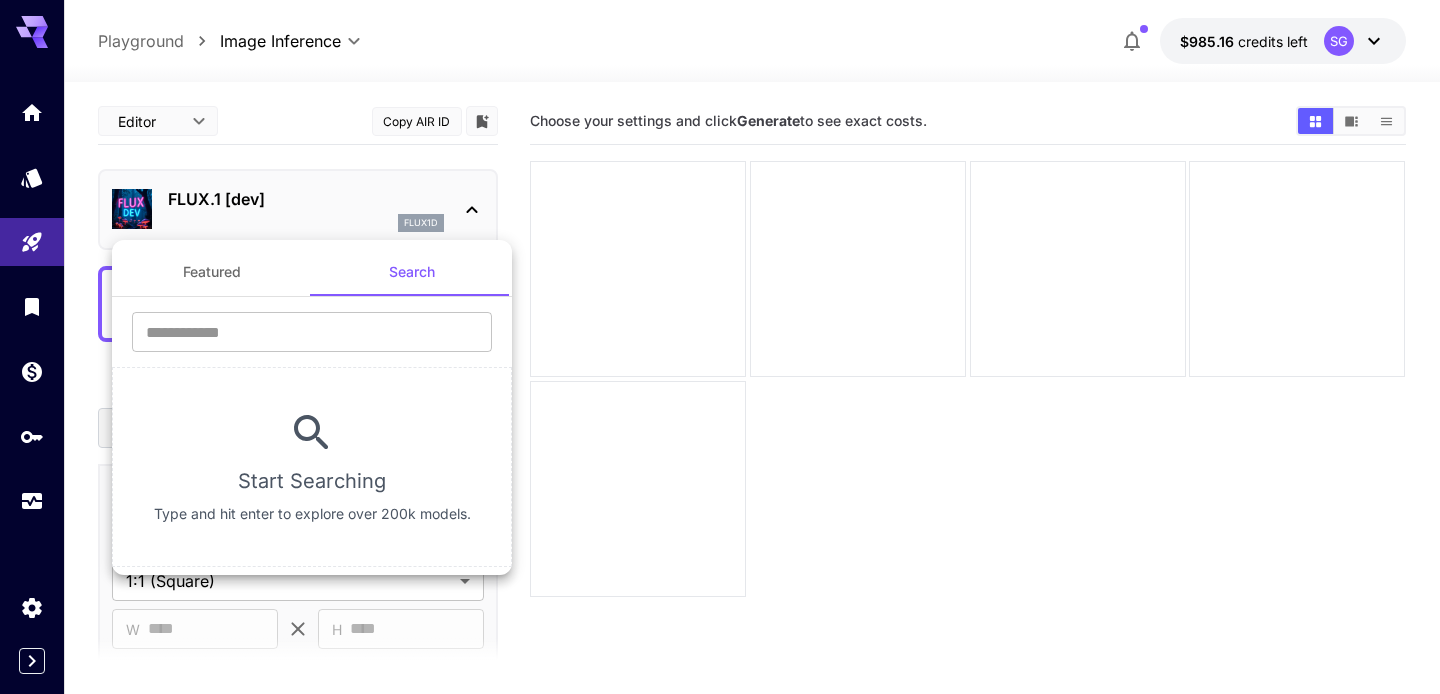 click at bounding box center (720, 347) 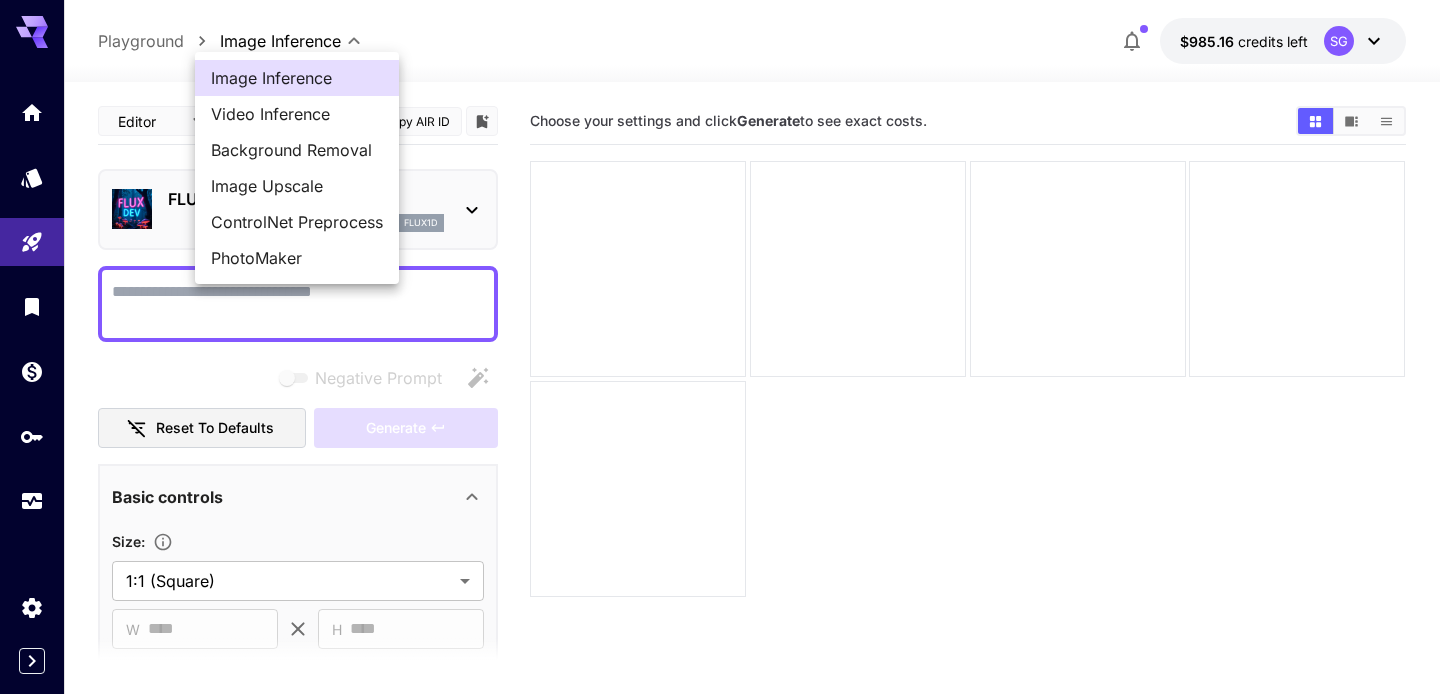 click on "**********" at bounding box center [720, 426] 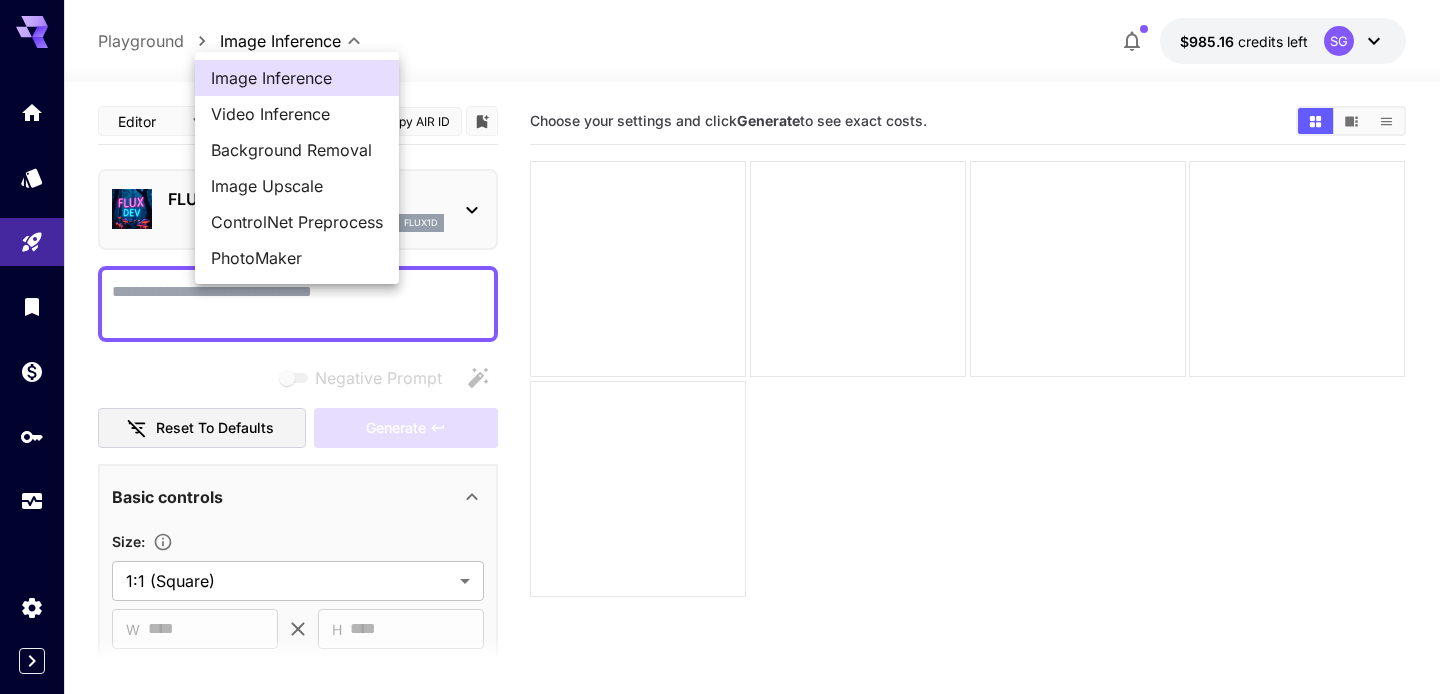click on "PhotoMaker" at bounding box center [297, 258] 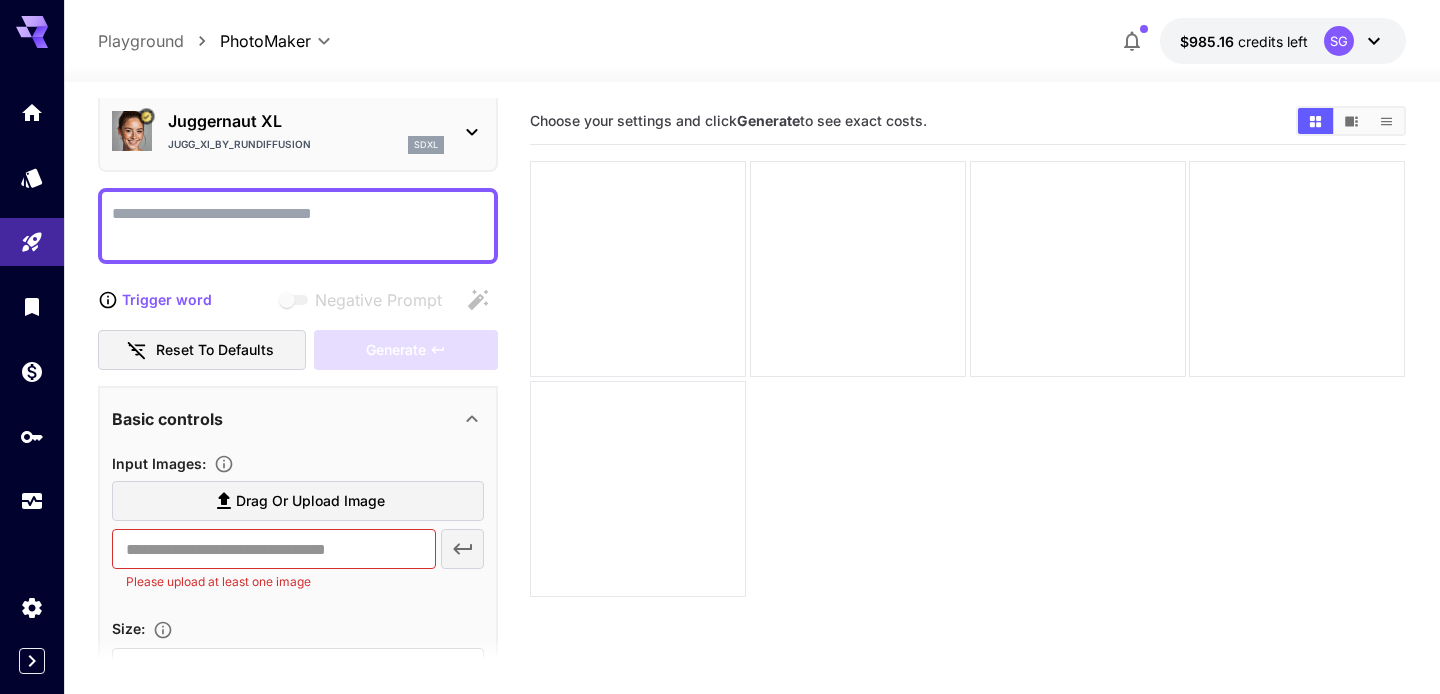 scroll, scrollTop: 79, scrollLeft: 0, axis: vertical 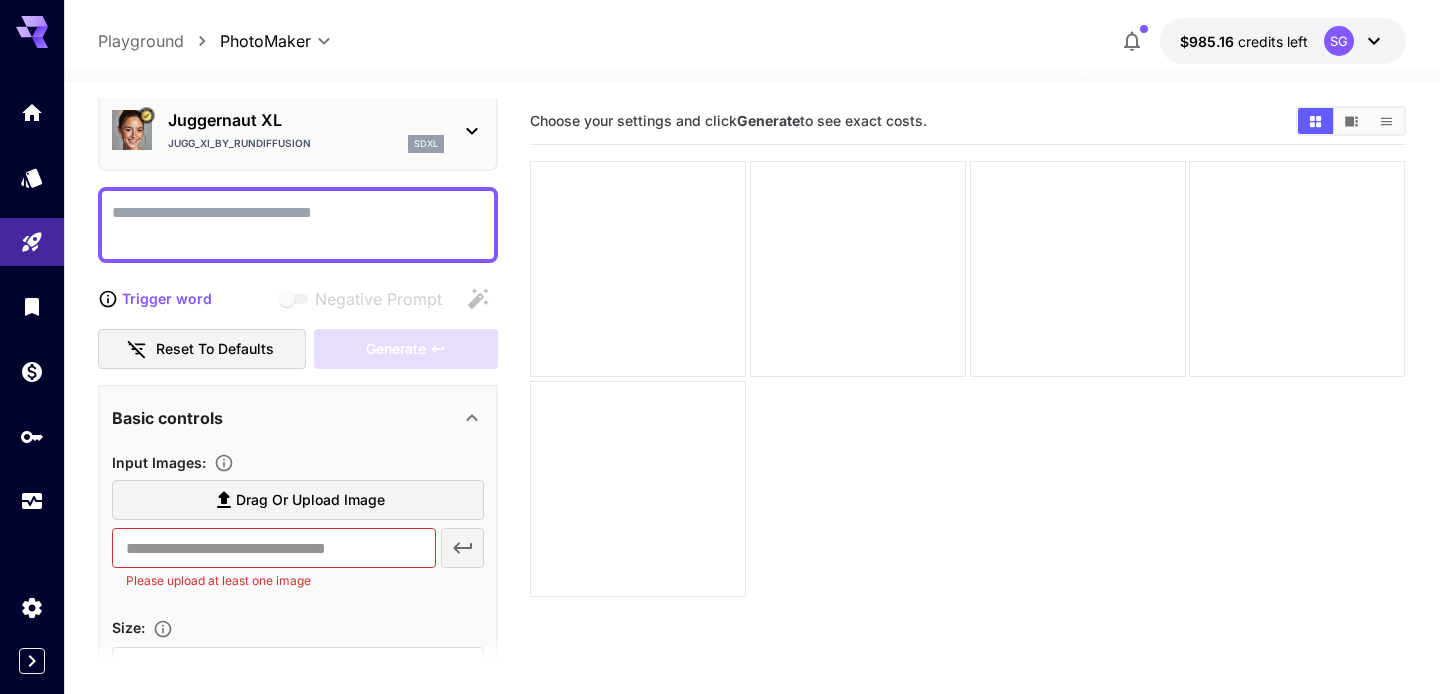 click on "Drag or upload image" at bounding box center (298, 500) 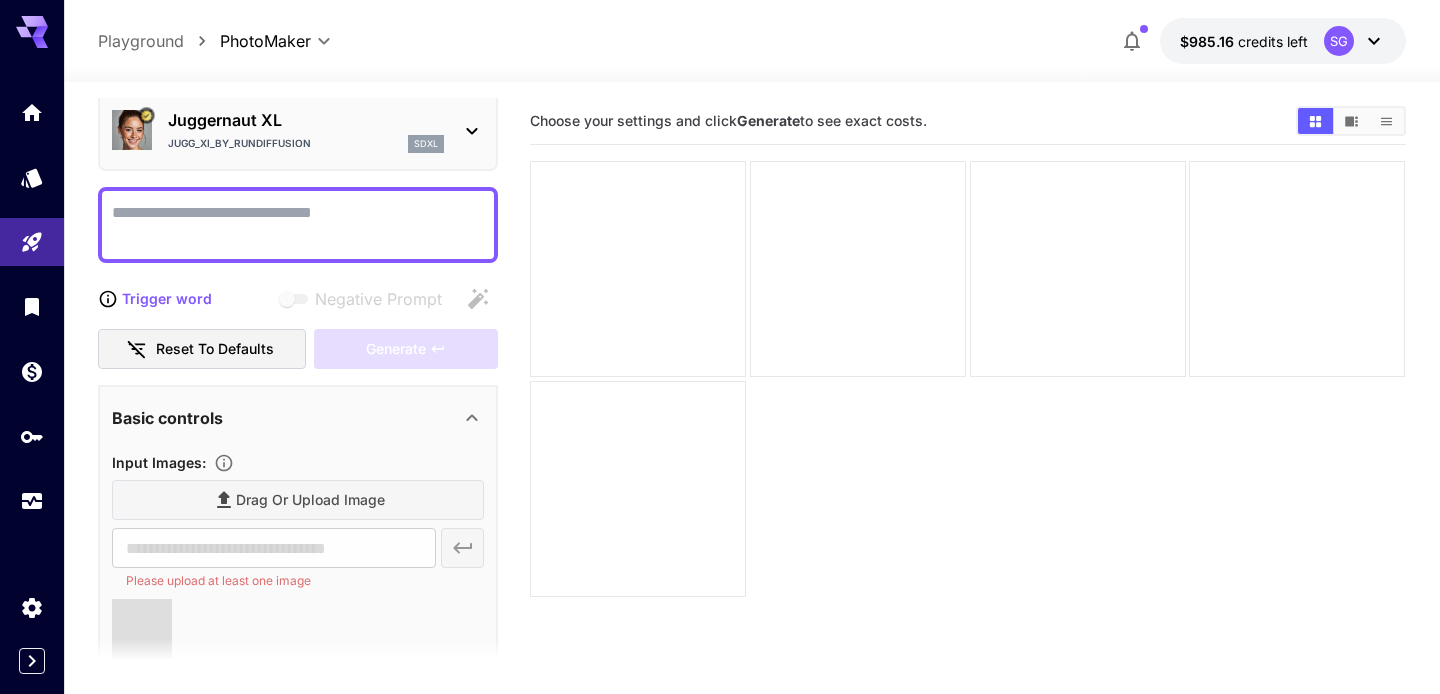type on "**********" 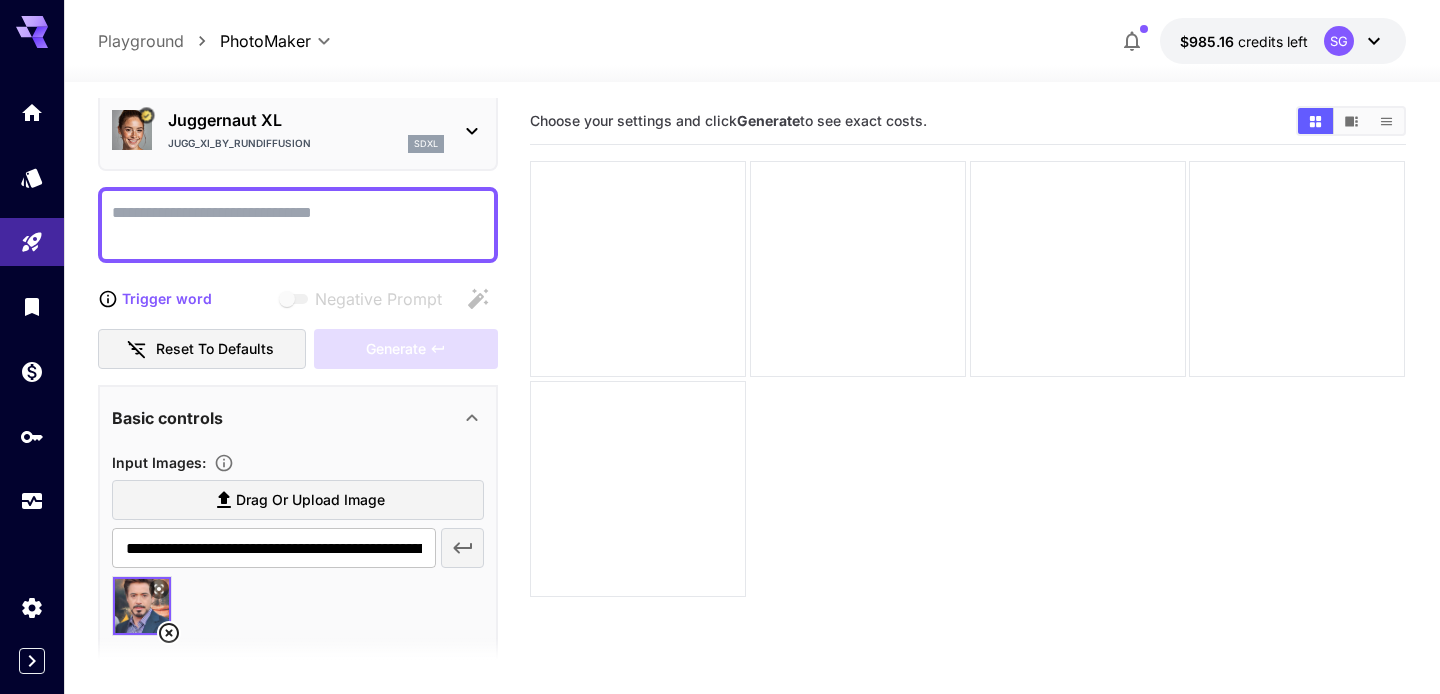 scroll, scrollTop: 0, scrollLeft: 0, axis: both 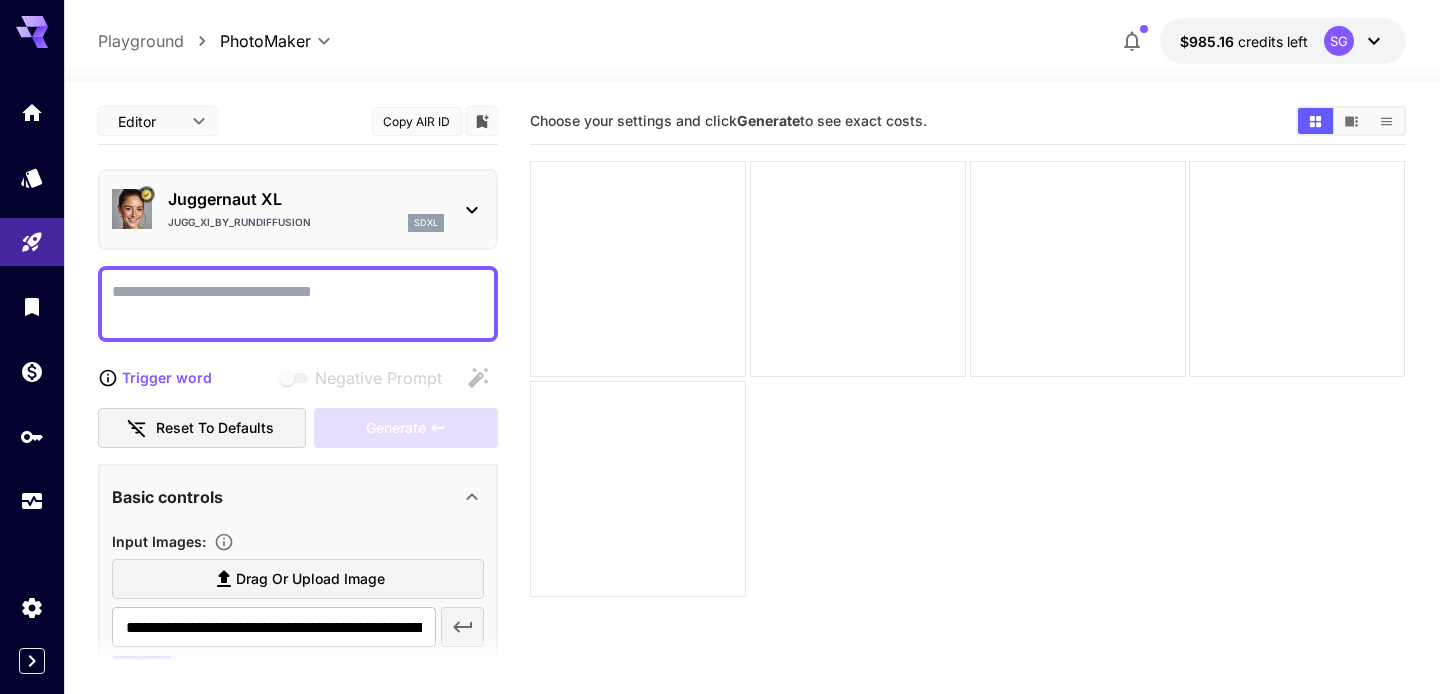 click on "**********" at bounding box center (720, 426) 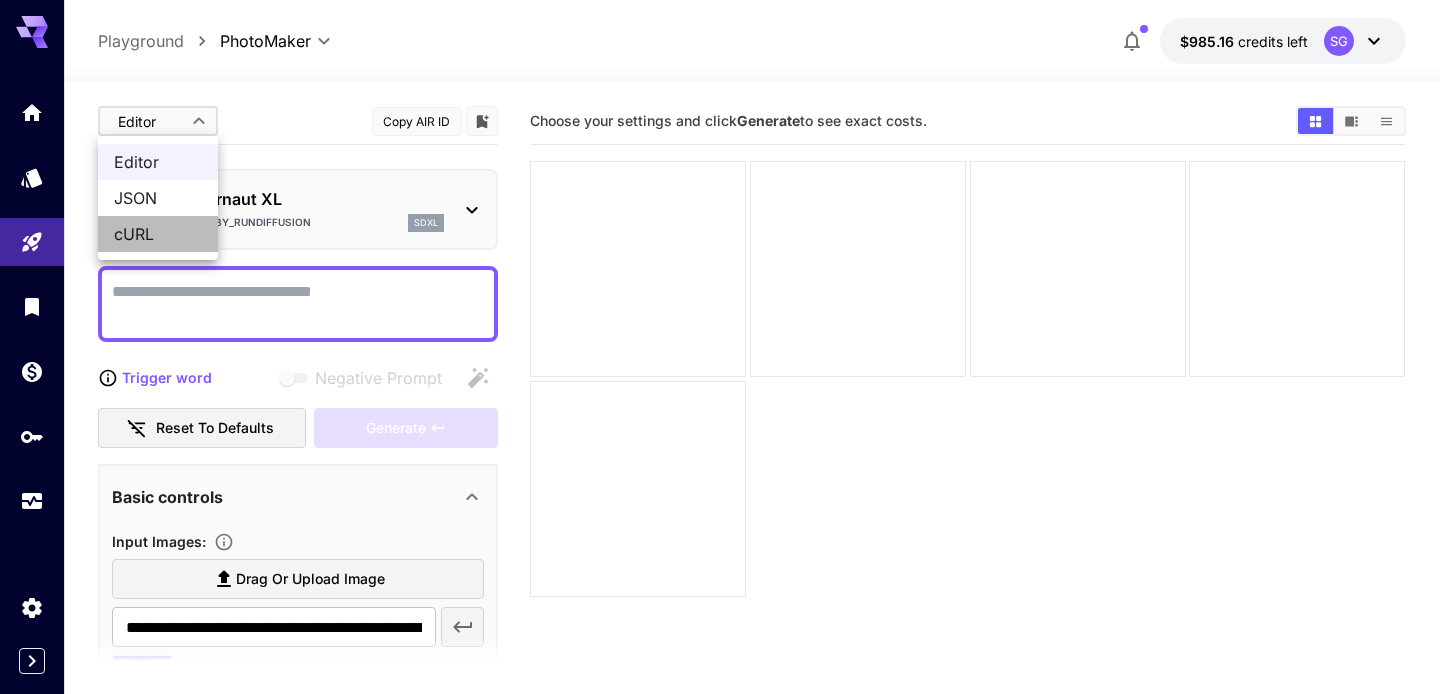 click on "cURL" at bounding box center [158, 234] 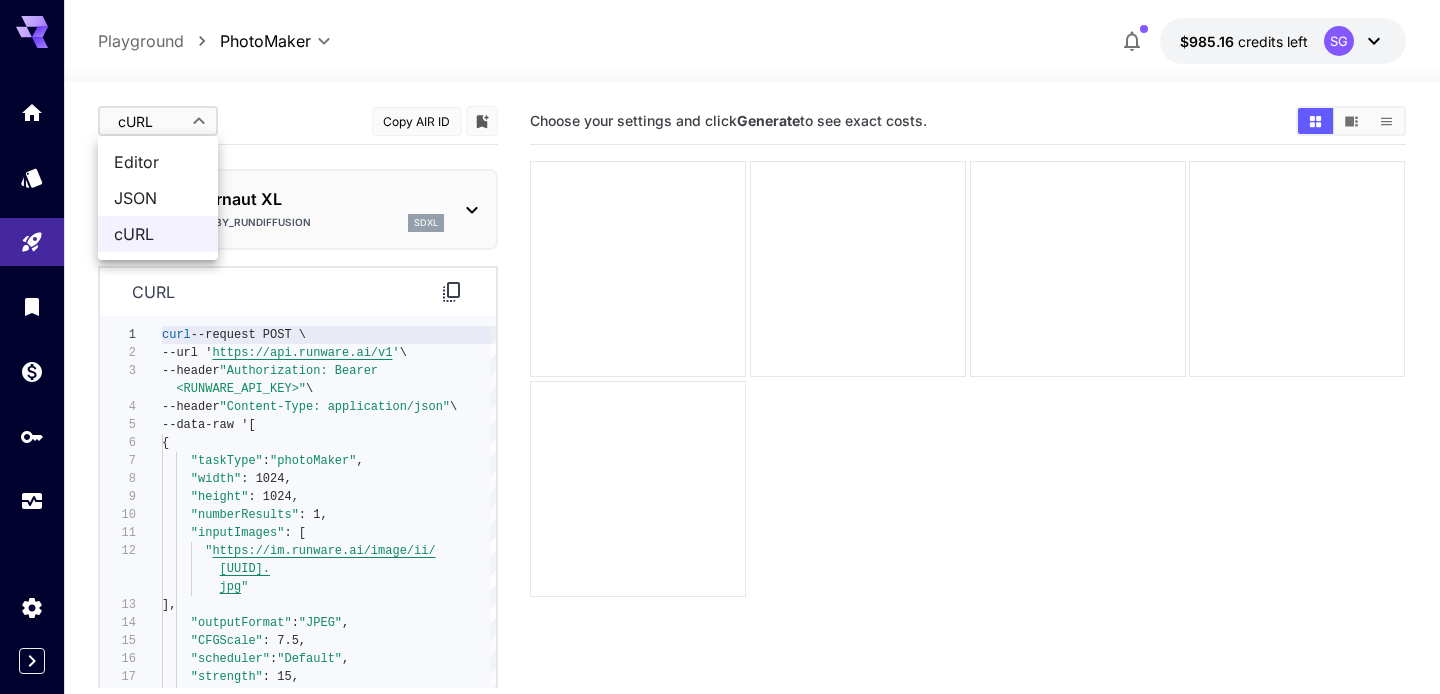 click on "**********" at bounding box center [720, 426] 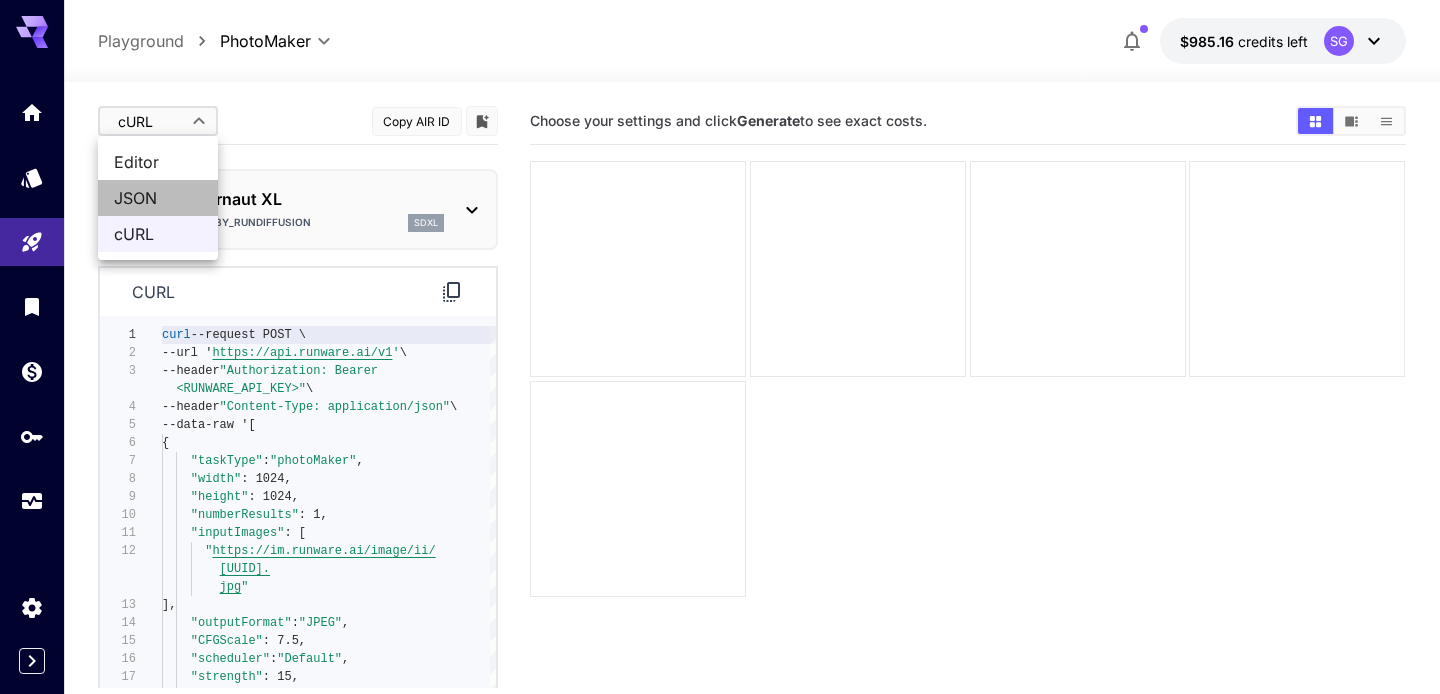 click on "JSON" at bounding box center [158, 198] 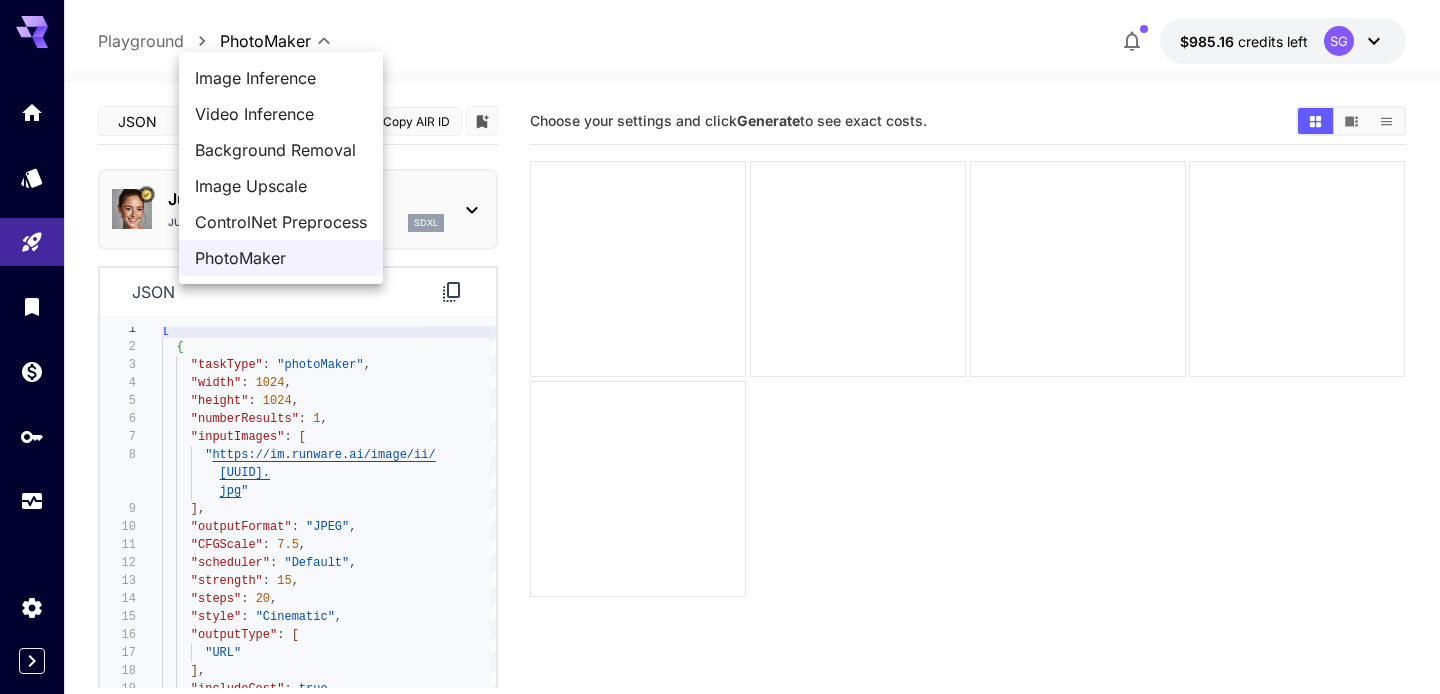 click on "**********" at bounding box center (720, 426) 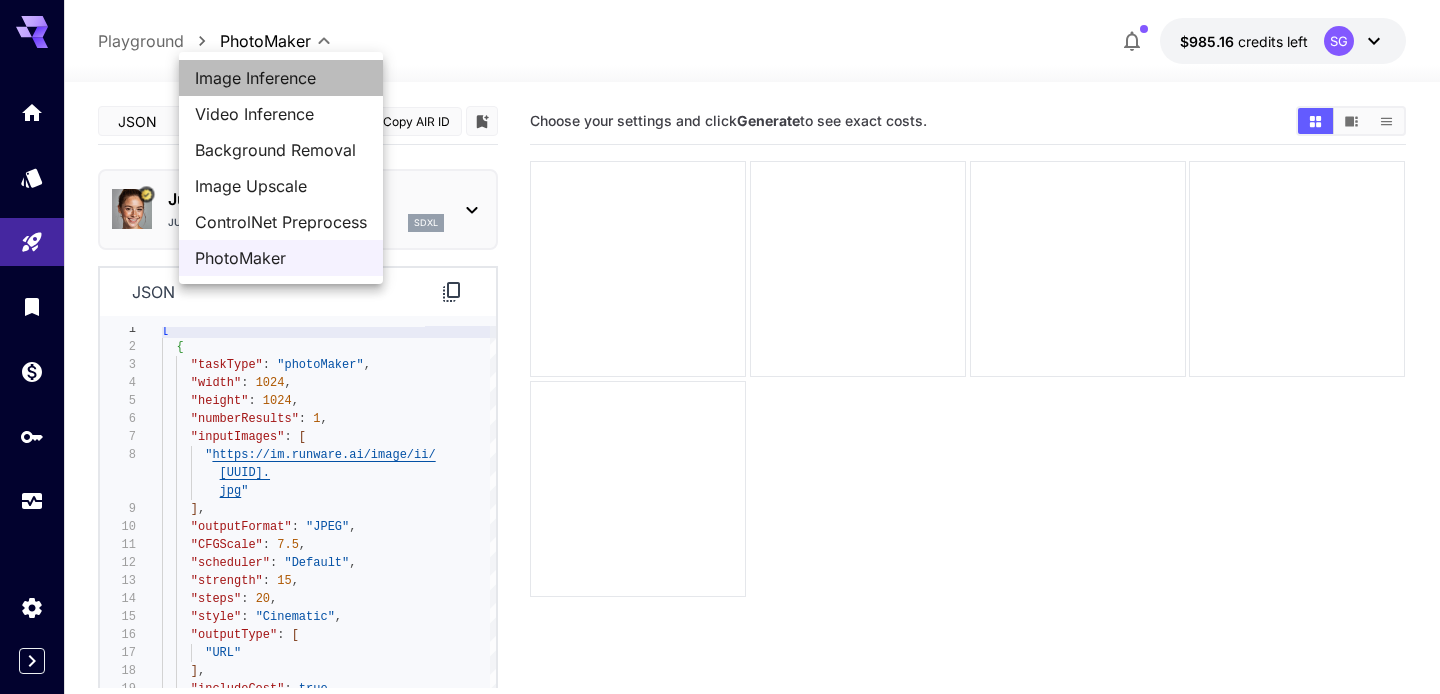 click on "Image Inference" at bounding box center (281, 78) 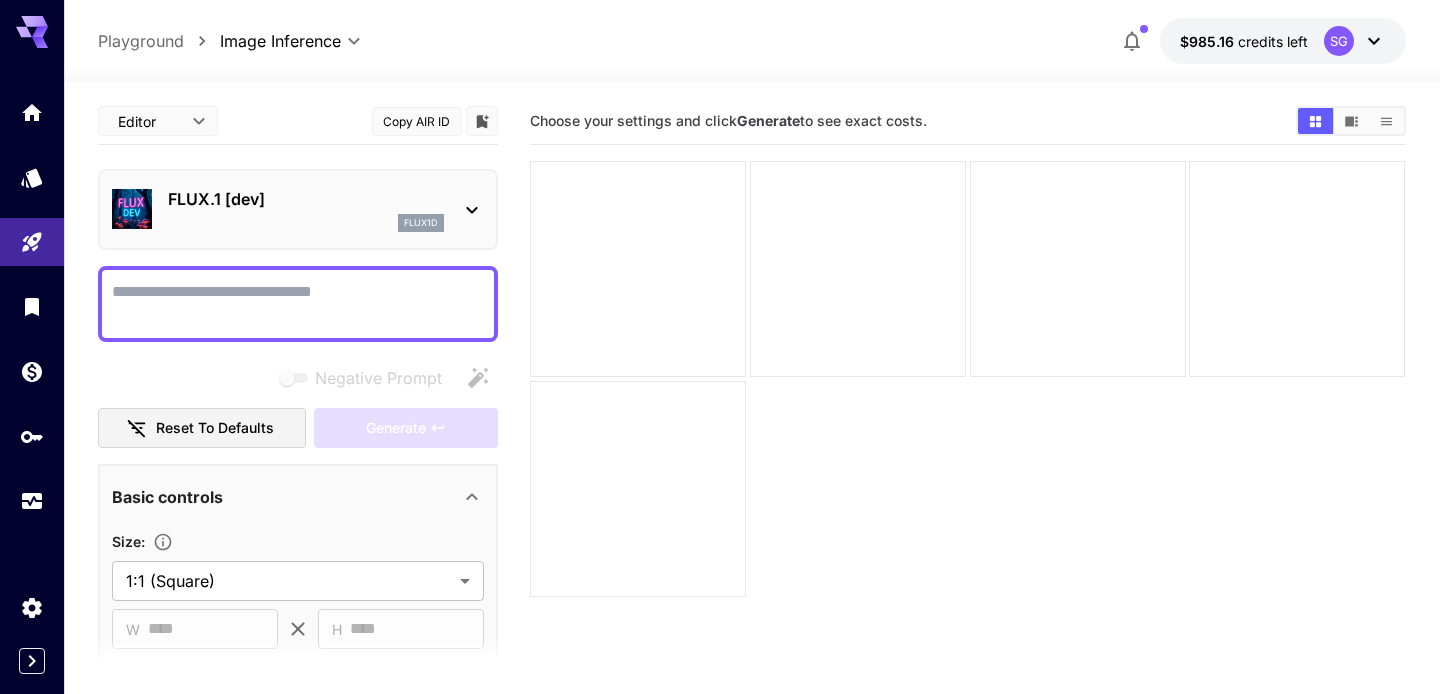 click on "FLUX.1 [dev]" at bounding box center (306, 199) 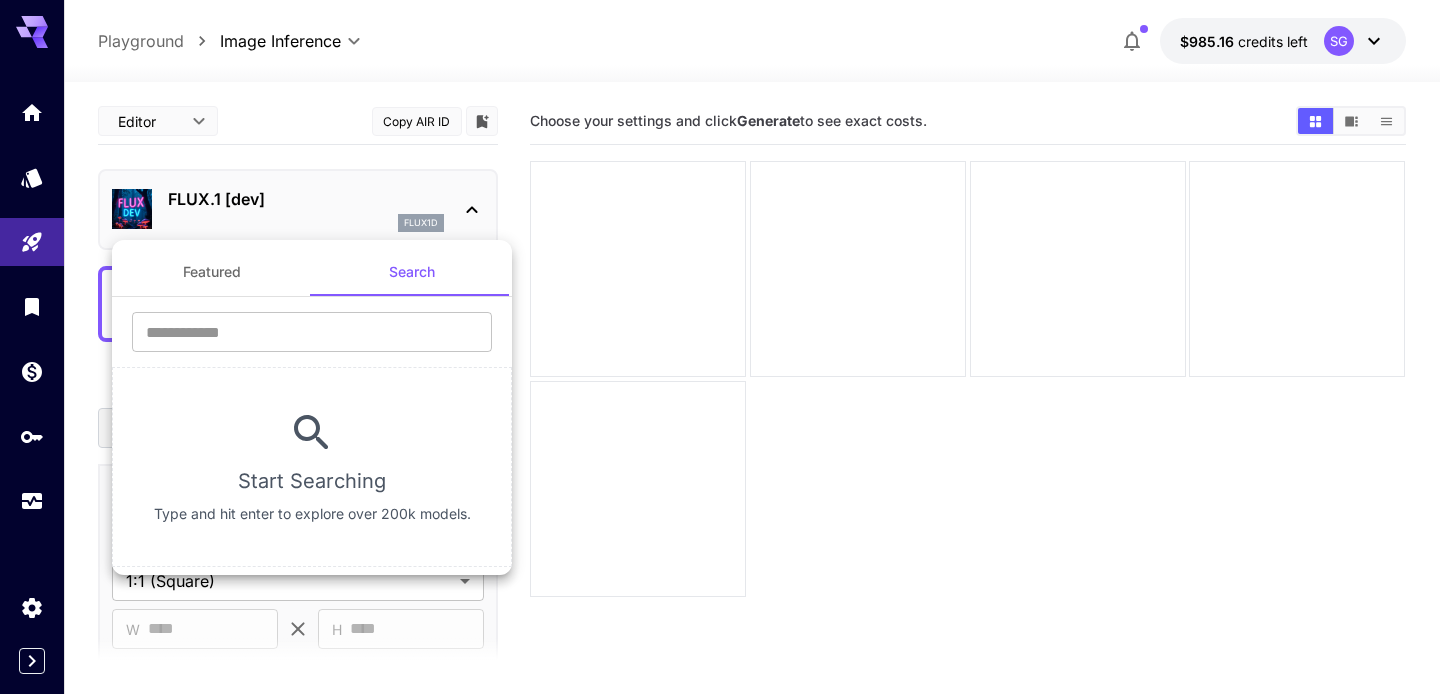 click at bounding box center [720, 347] 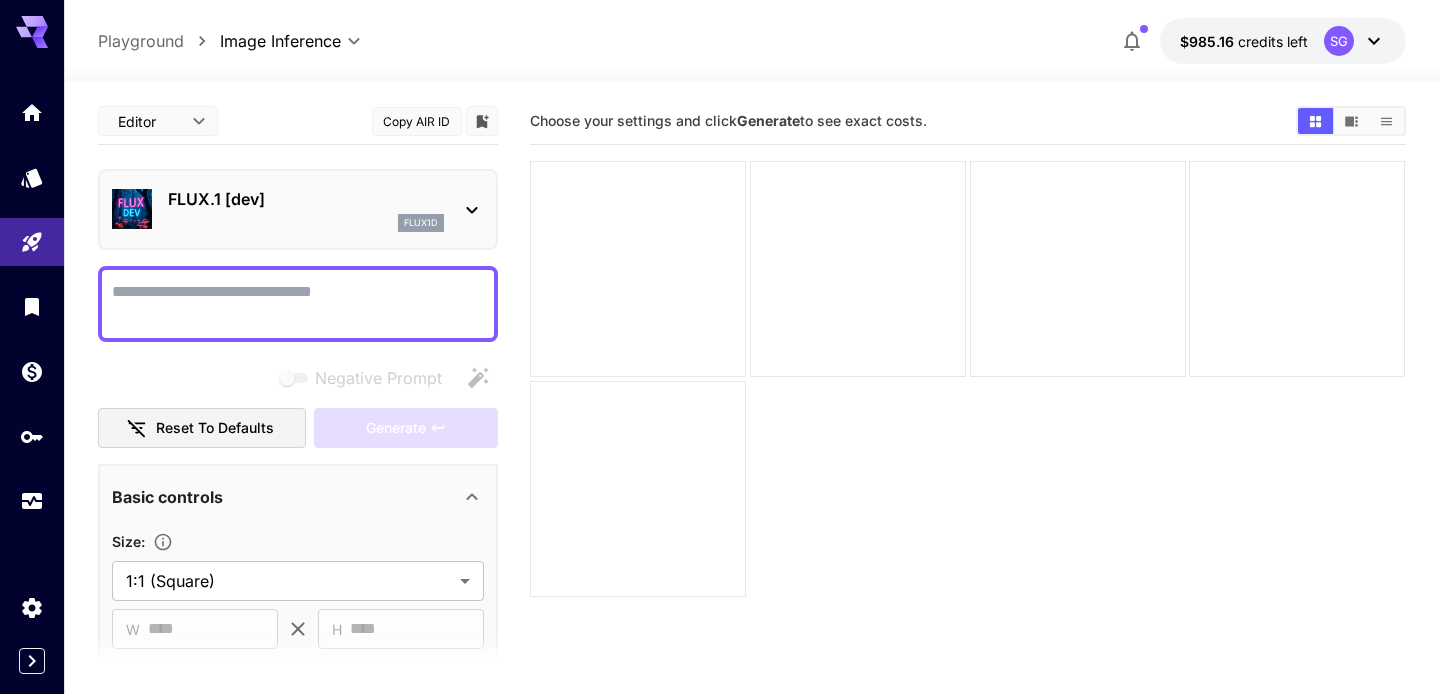 click on "**********" at bounding box center [720, 426] 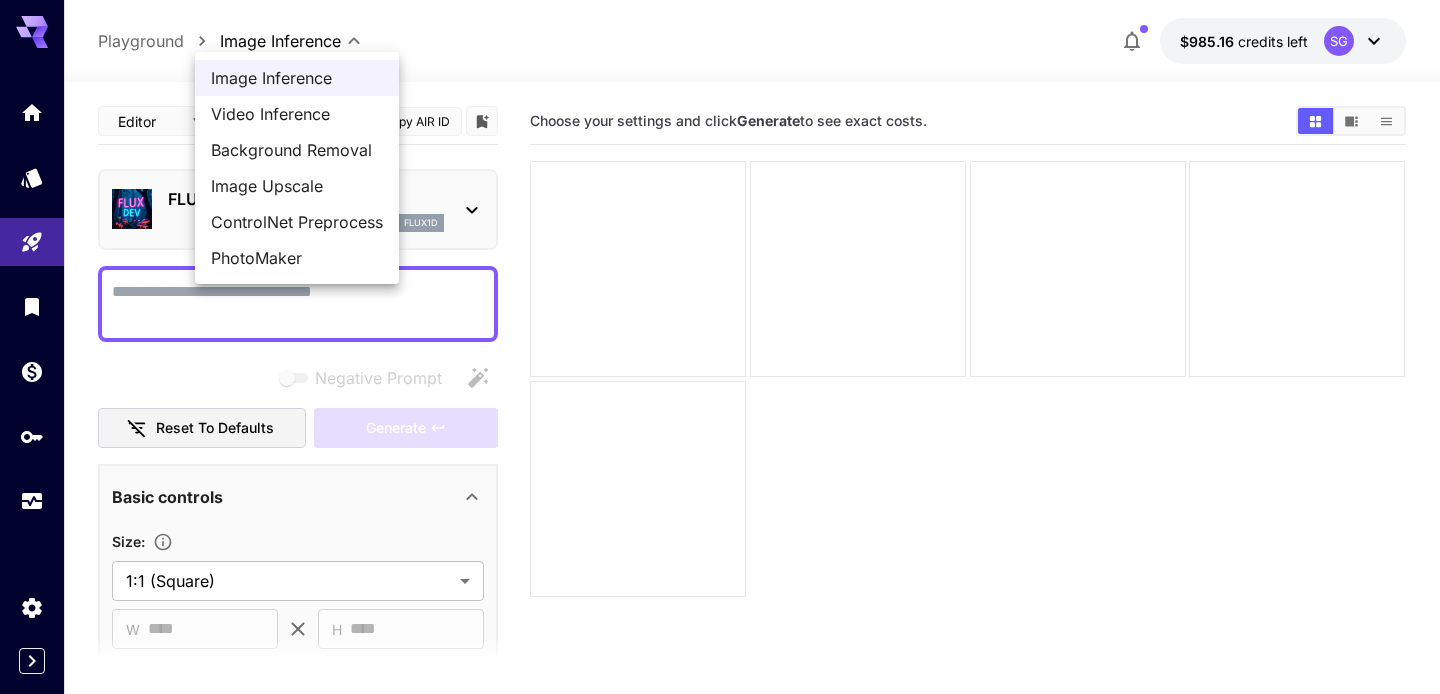 click on "Video Inference" at bounding box center [297, 114] 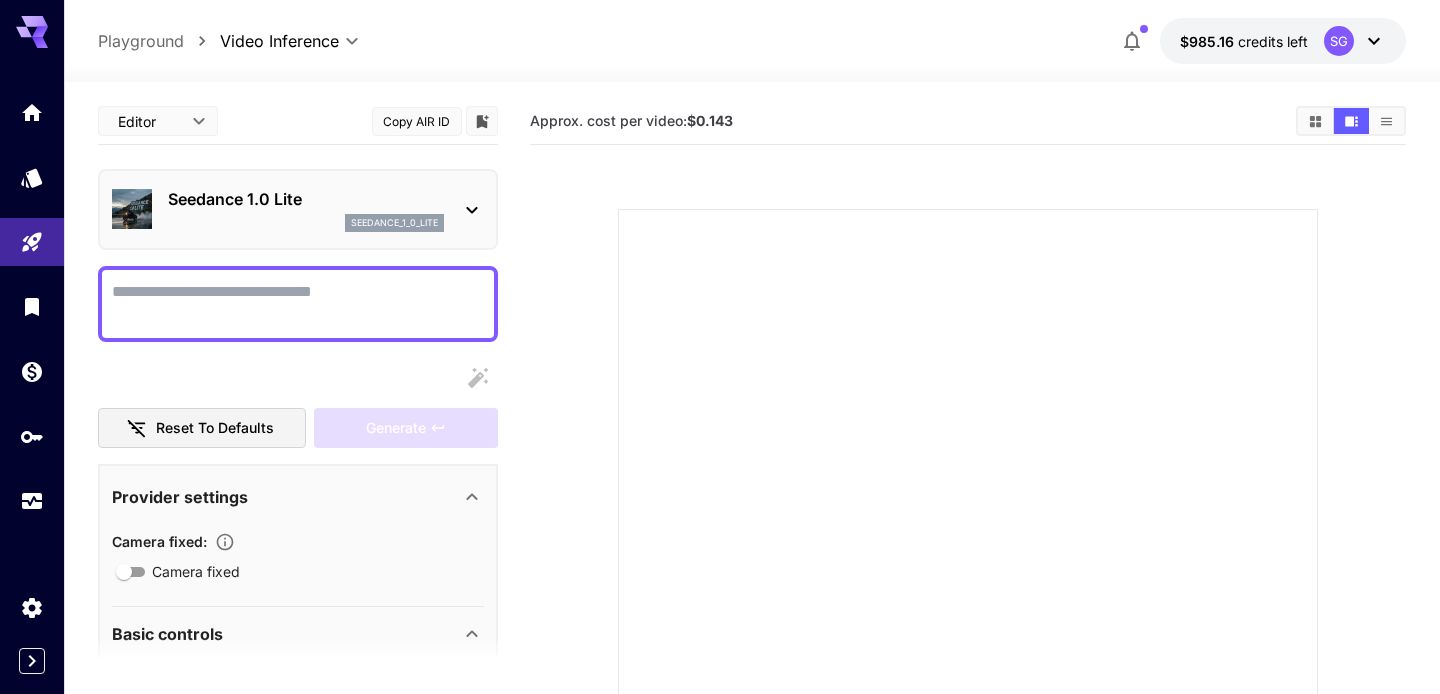 click on "Seedance 1.0 Lite" at bounding box center (306, 199) 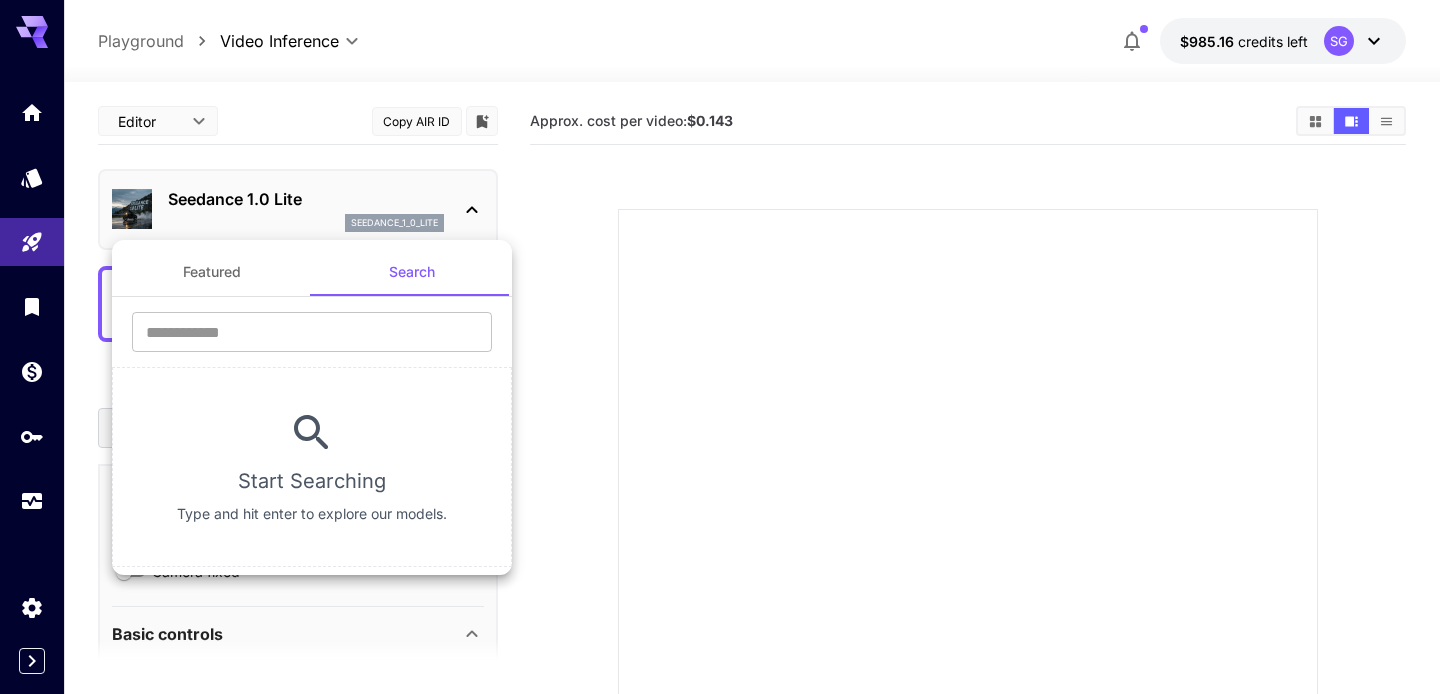 click at bounding box center (720, 347) 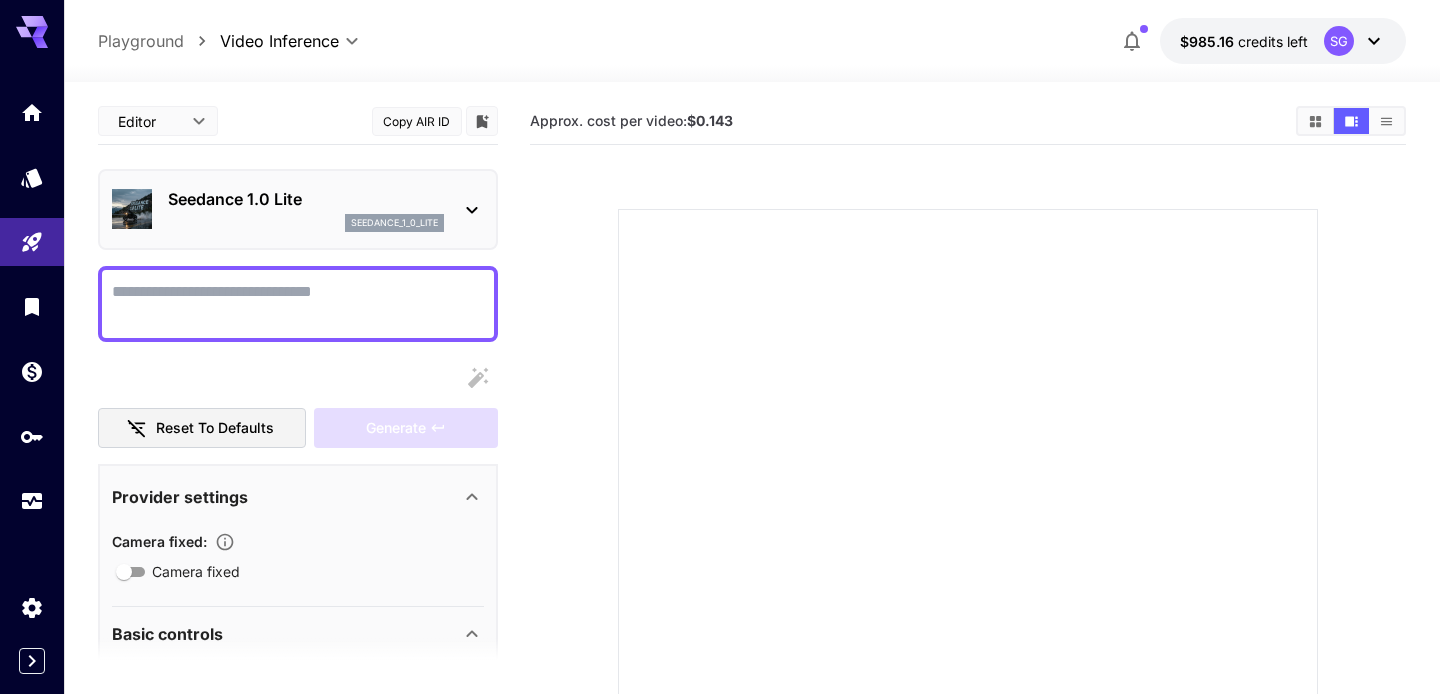 click on "**********" at bounding box center (720, 484) 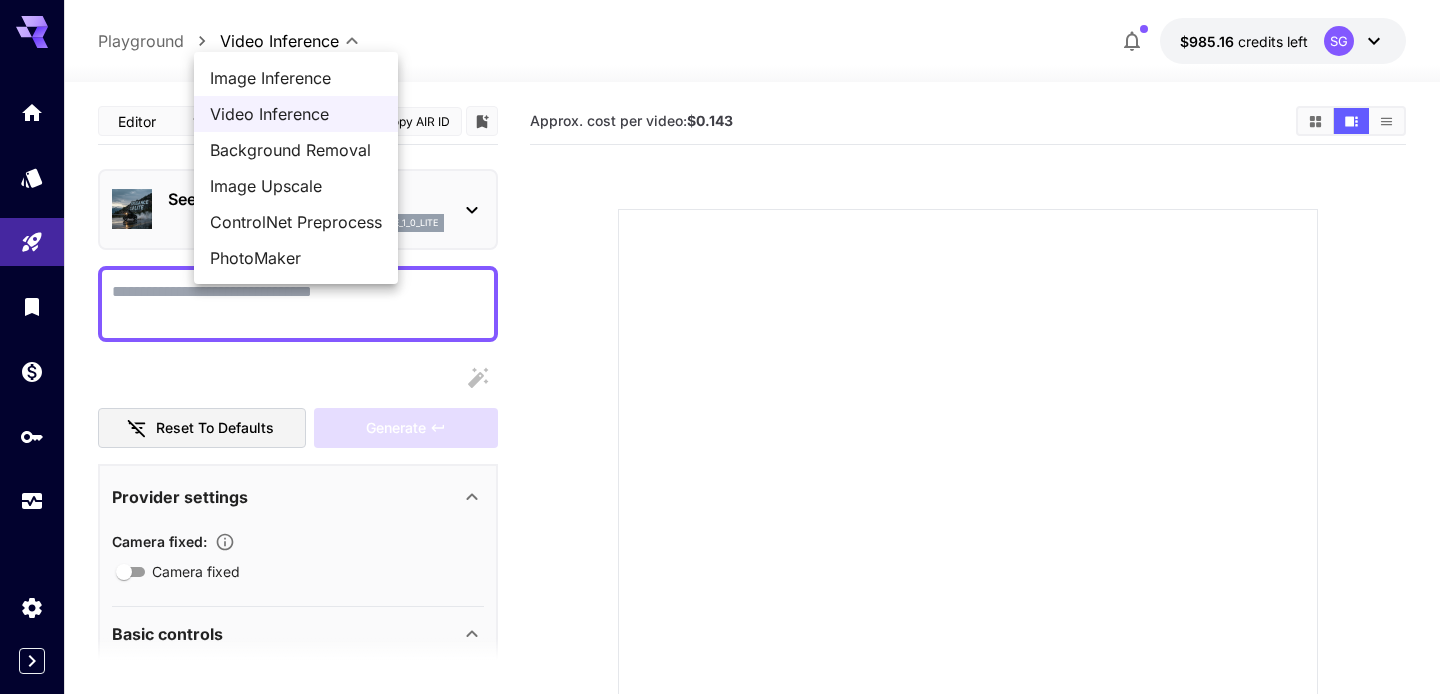 click on "Image Inference" at bounding box center [296, 78] 